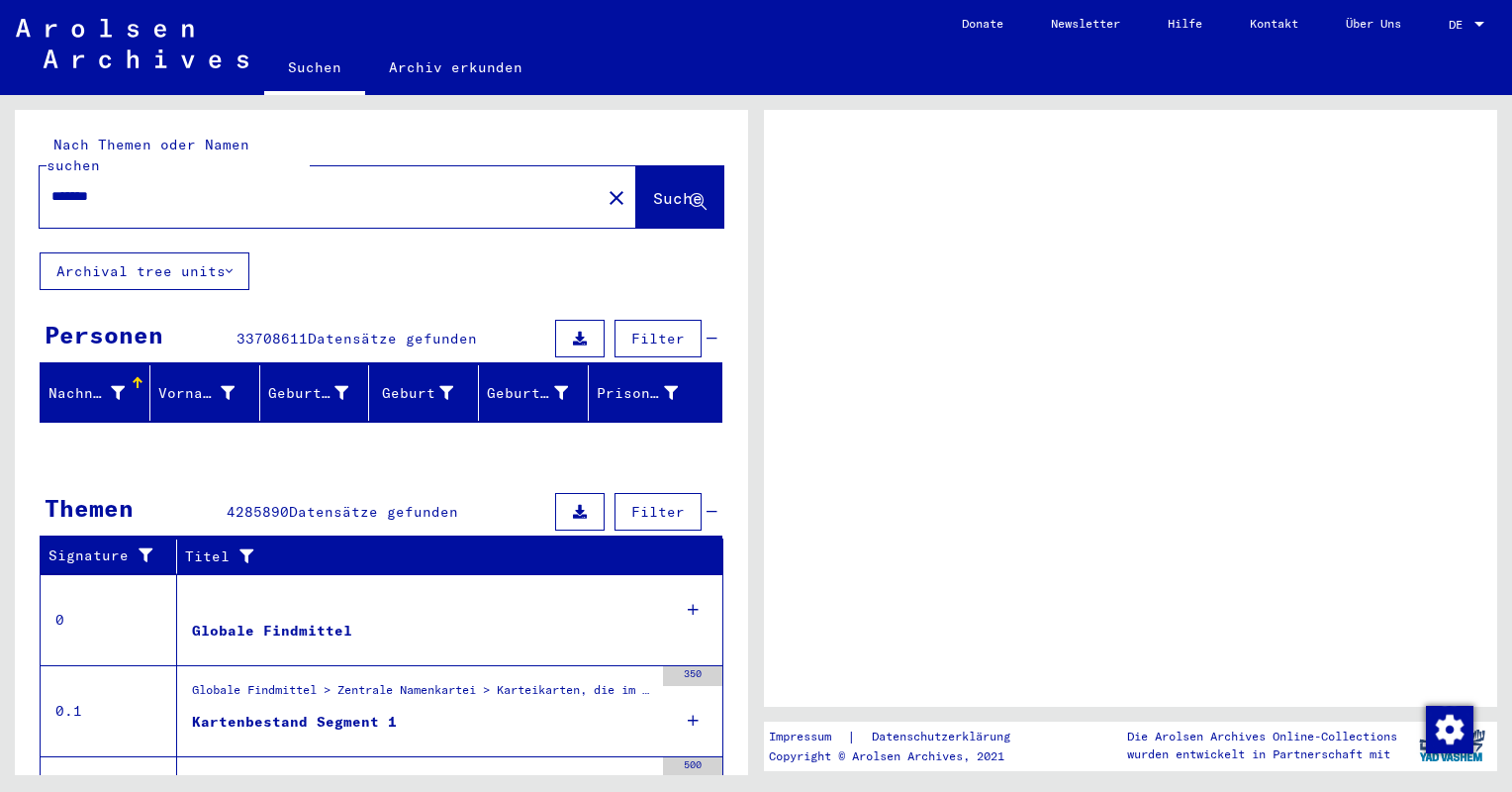 scroll, scrollTop: 0, scrollLeft: 0, axis: both 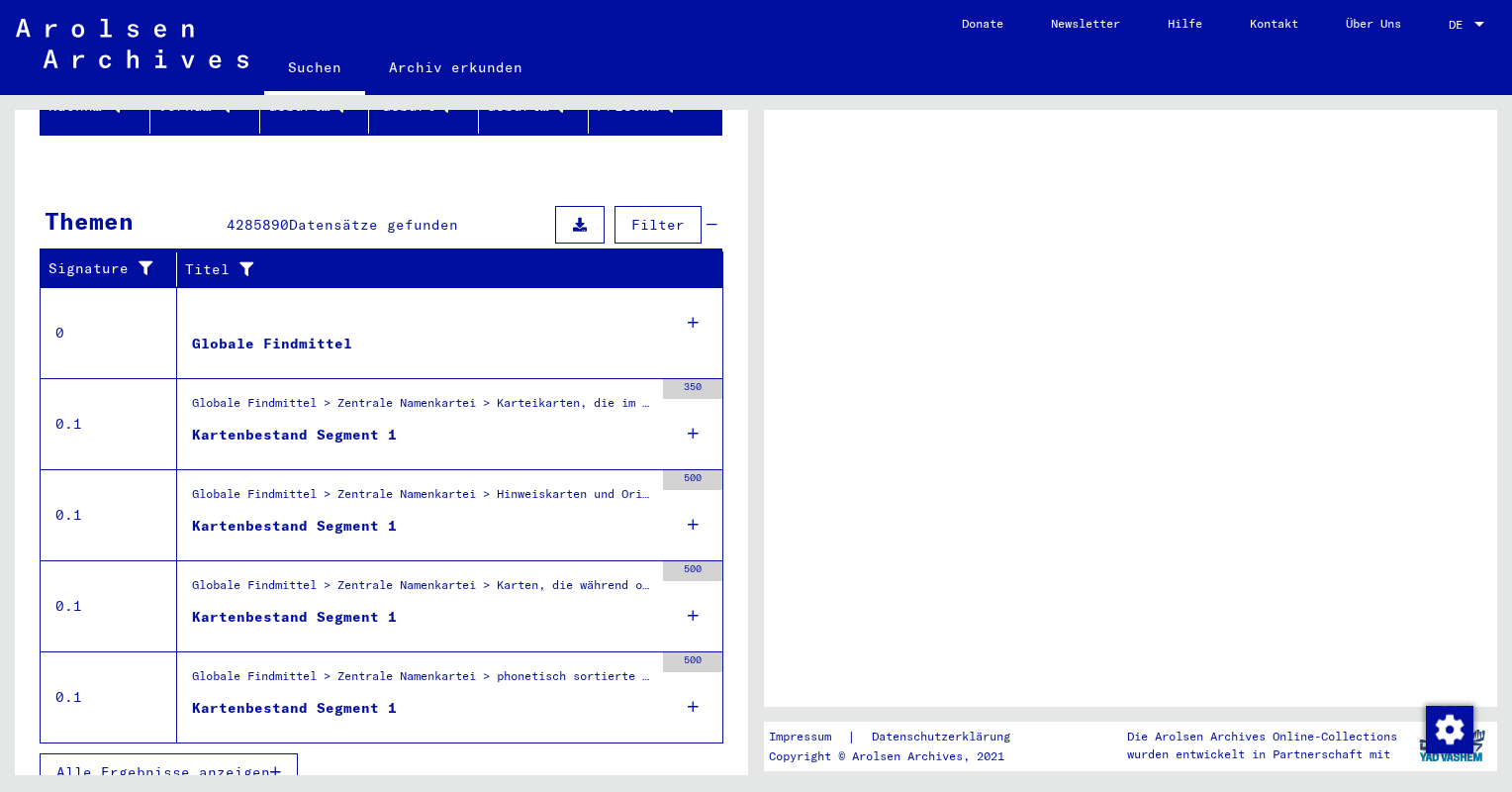 click on "Alle Ergebnisse anzeigen" at bounding box center (168, 772) 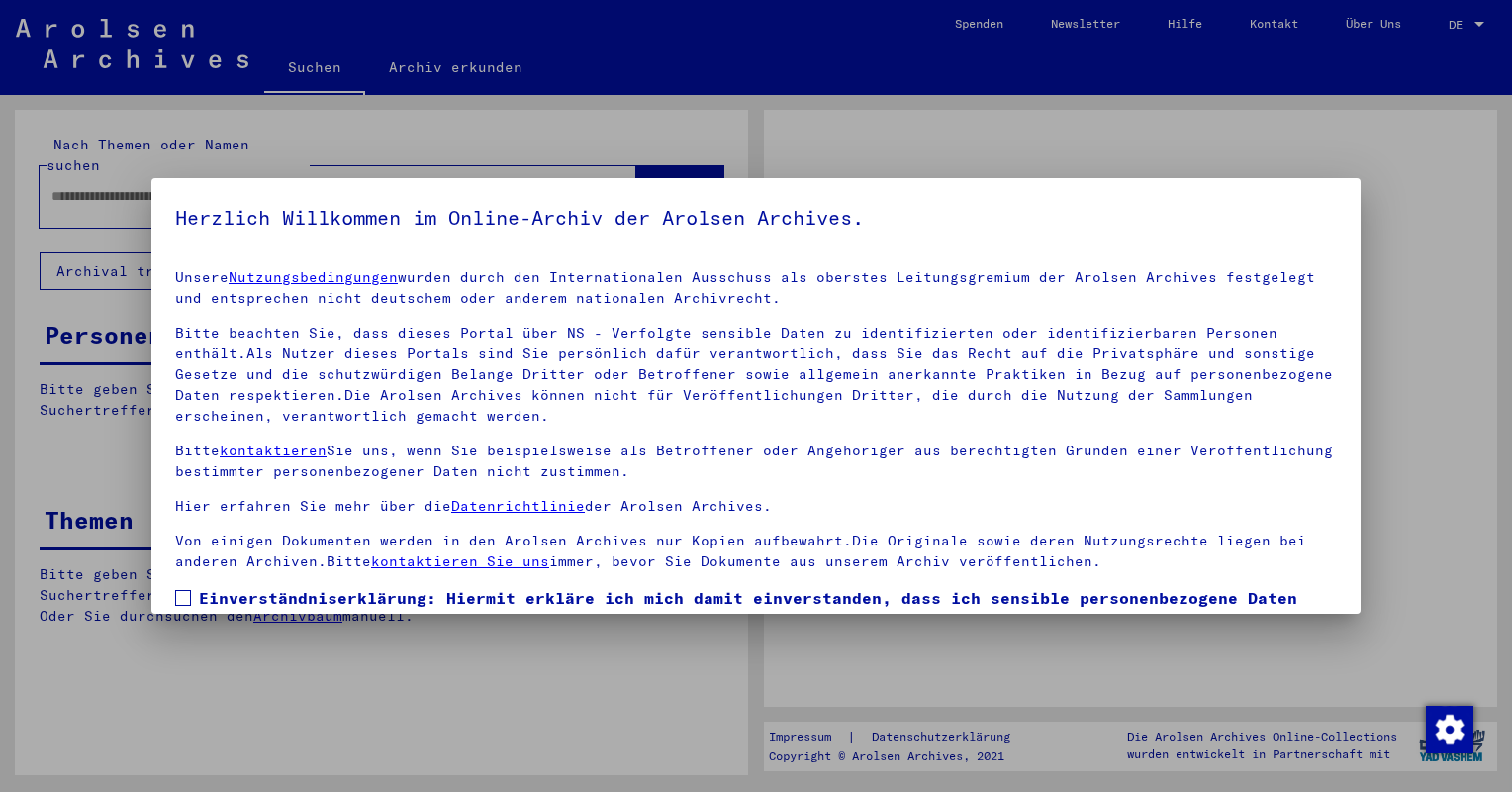 type on "*******" 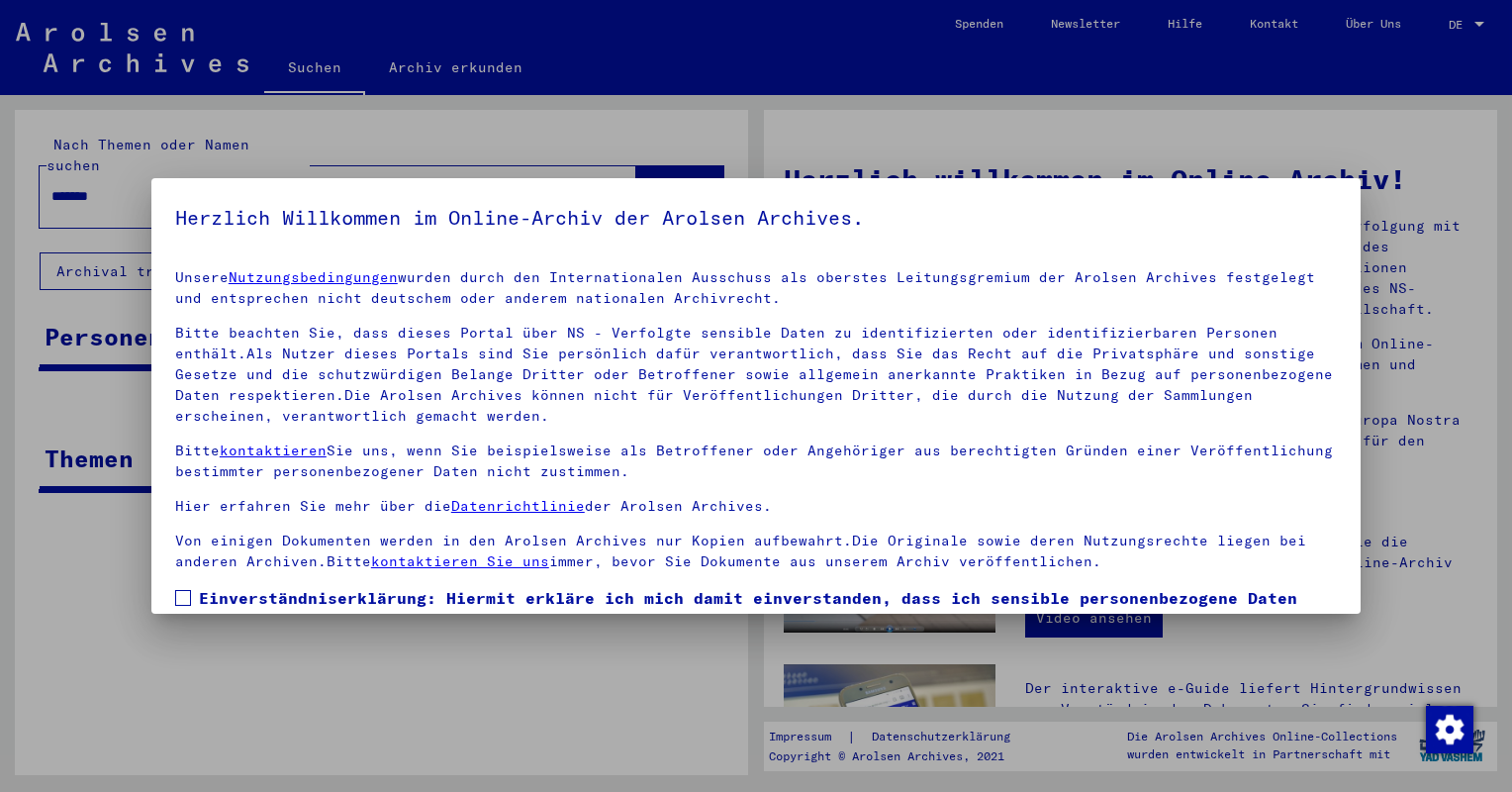 click on "Einverständniserklärung: Hiermit erkläre ich mich damit einverstanden, dass ich sensible personenbezogene Daten ausschließlich für wissenschaftliche Zwecke und in Übereinstimmung mit den geltenden nationalen Gesetzen und Bestimmungen nutze. Mir ist bewusst, dass ein Verstoß gegen diese Gesetze und/oder Bestimmungen strafrechtliche Konsequenzen nach sich ziehen kann." at bounding box center [768, 634] 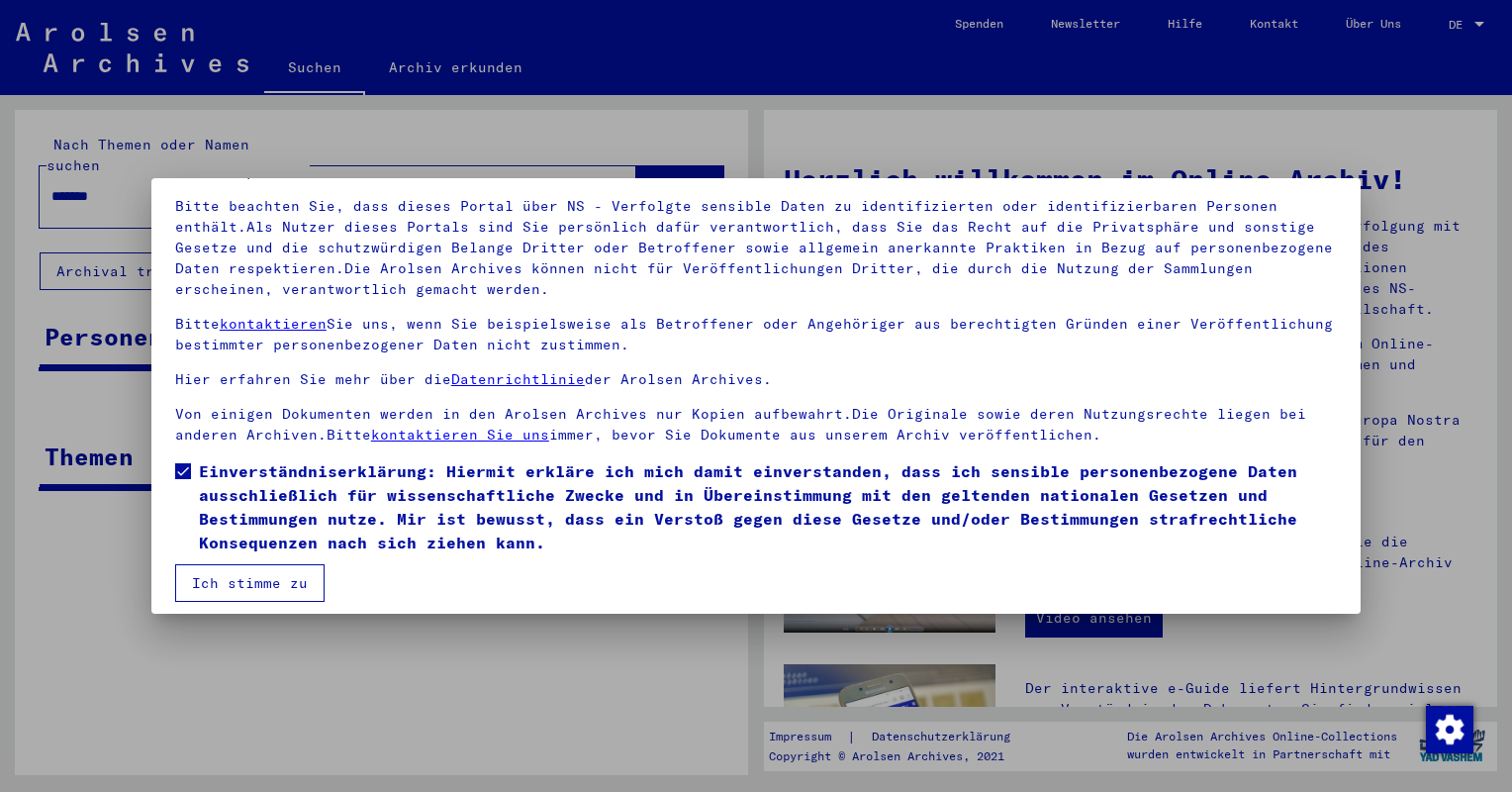 scroll, scrollTop: 139, scrollLeft: 0, axis: vertical 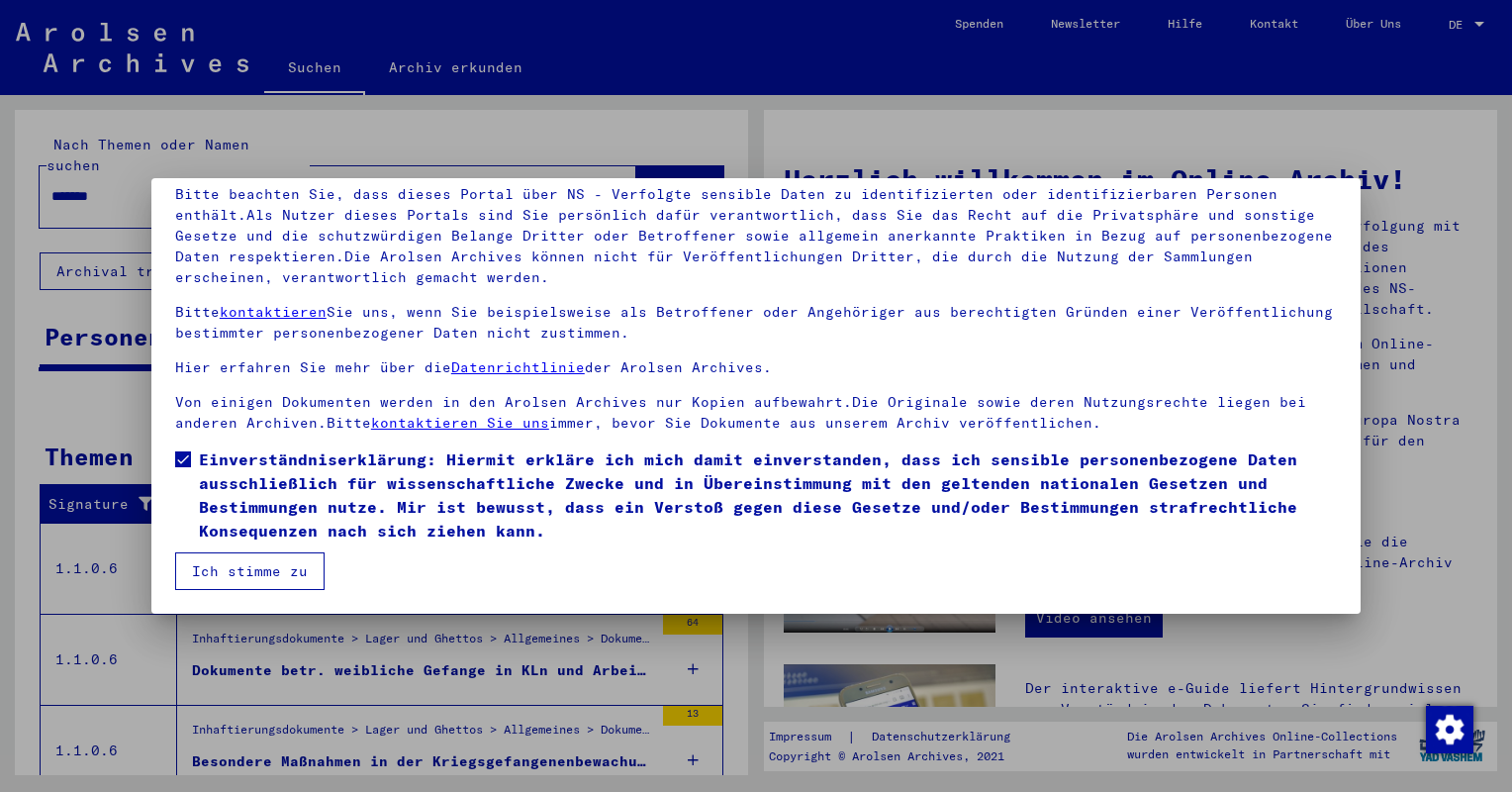 click on "Ich stimme zu" at bounding box center [249, 571] 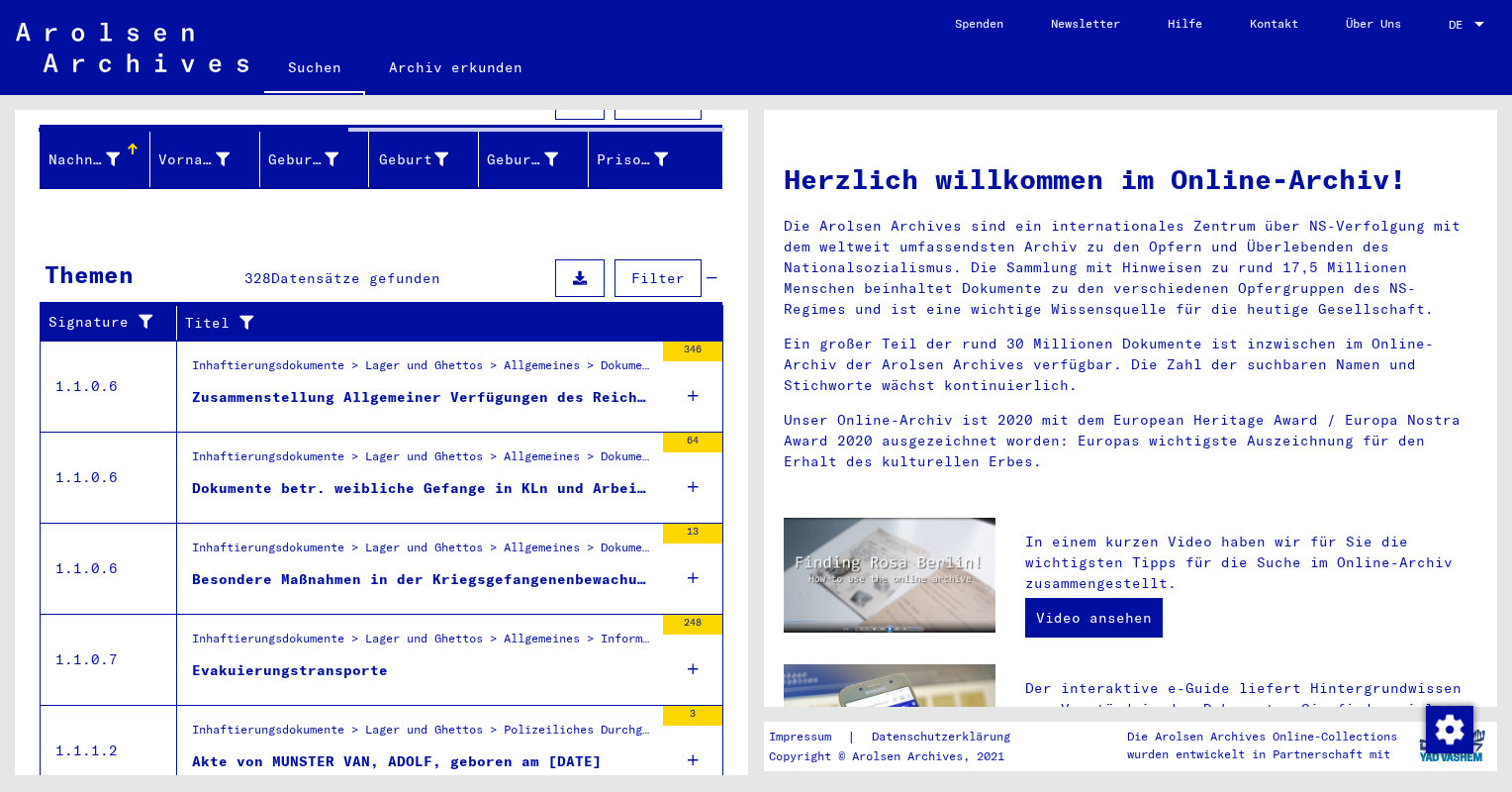 scroll, scrollTop: 291, scrollLeft: 0, axis: vertical 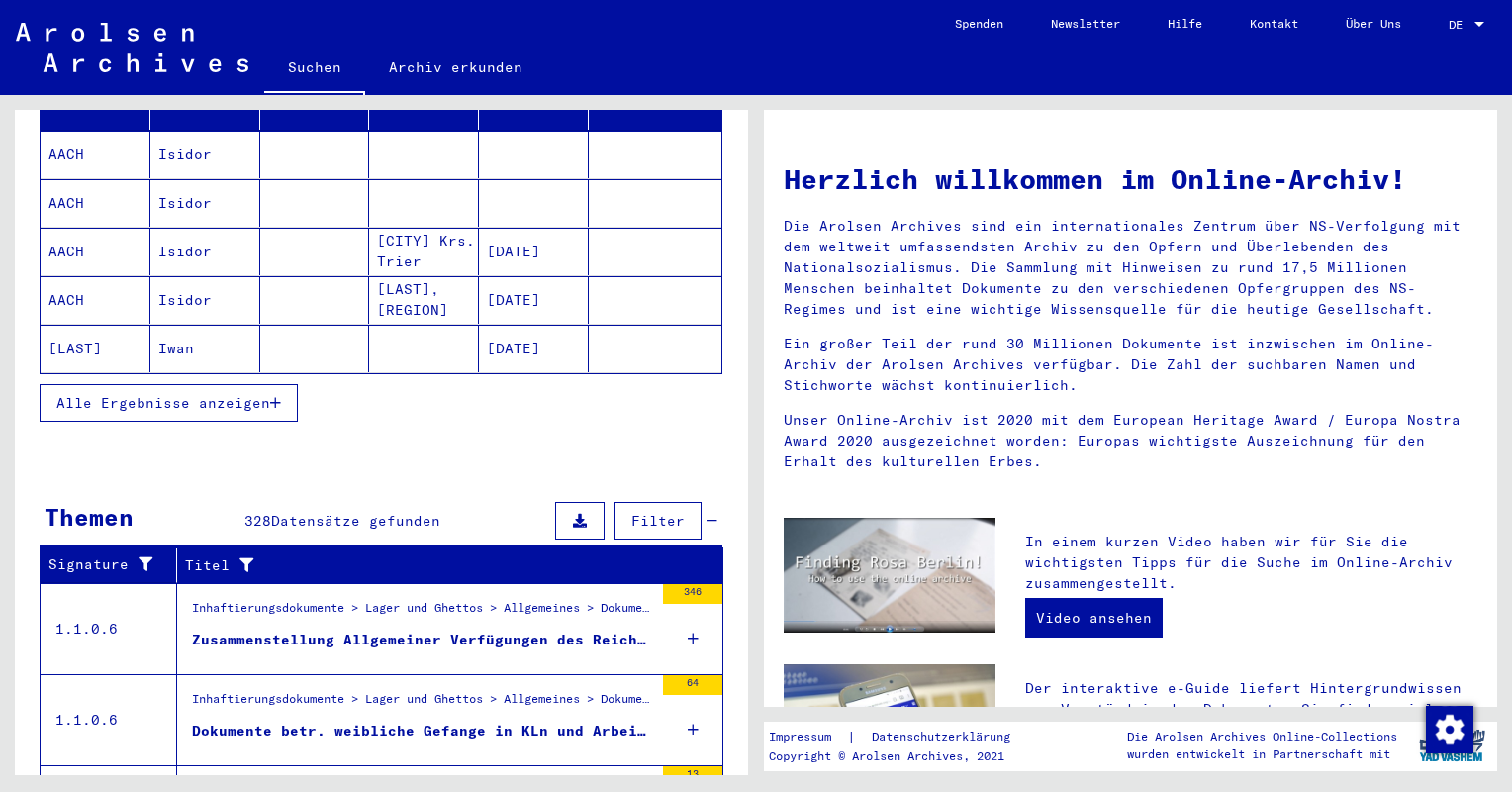 click on "Inhaftierungsdokumente > Lager und Ghettos > Allgemeines > Dokumente/Schriftwechsel zu Verfolgung/Haftstätten Dokumente betr. weibliche Gefange in KLn und Arbeitserziehungslagern" at bounding box center [415, 720] 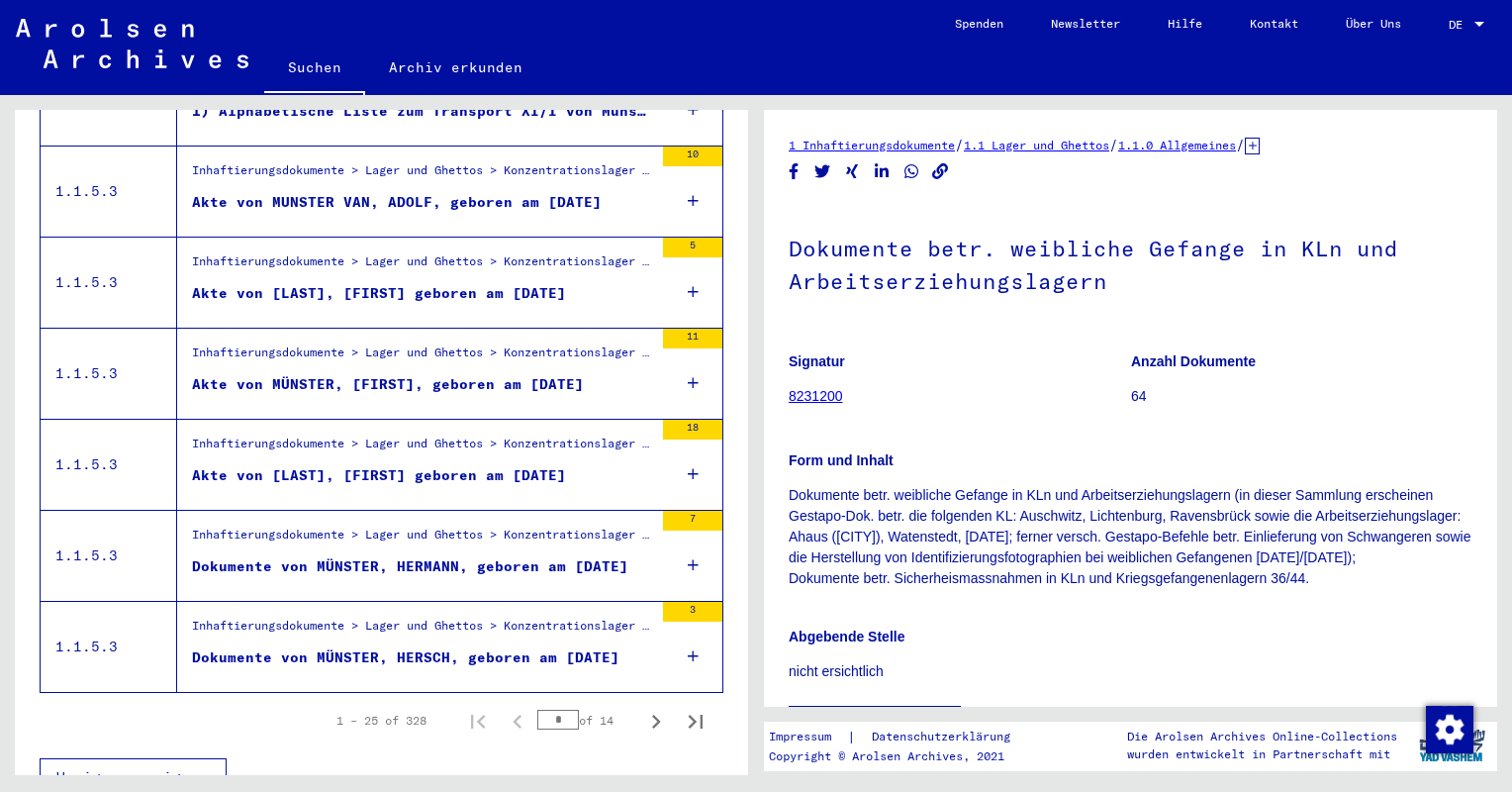 scroll, scrollTop: 2103, scrollLeft: 0, axis: vertical 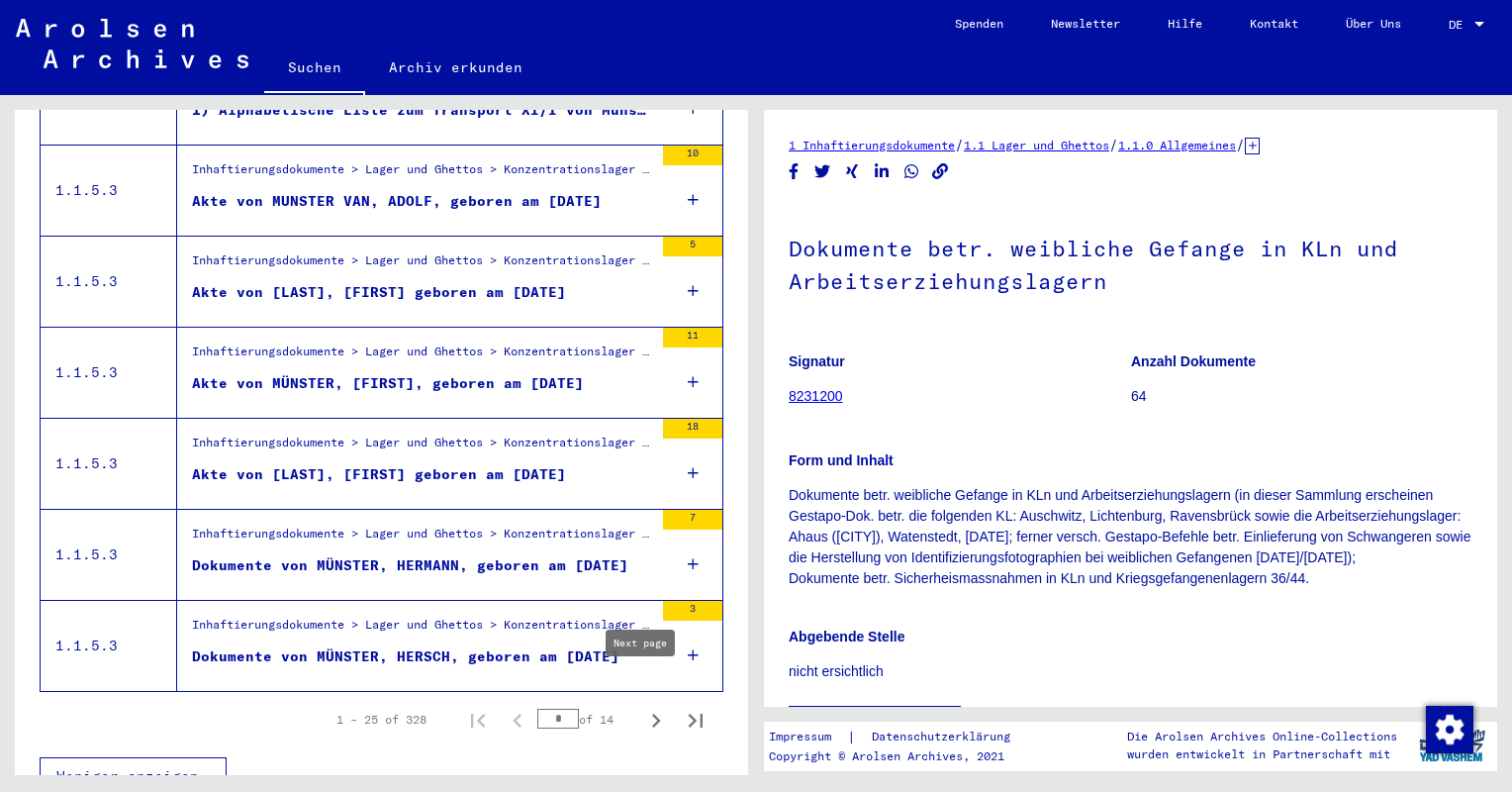 click 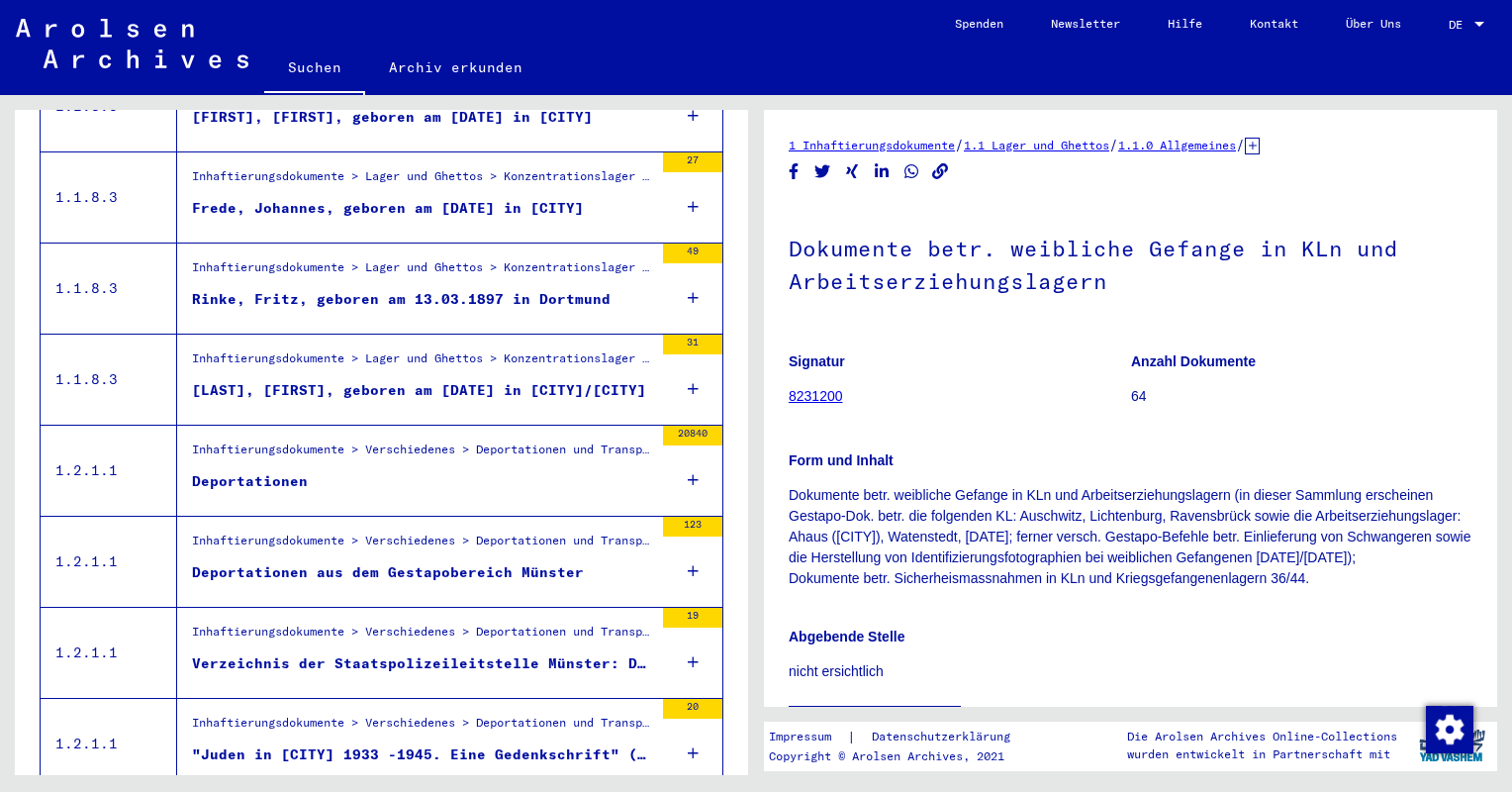scroll, scrollTop: 1410, scrollLeft: 0, axis: vertical 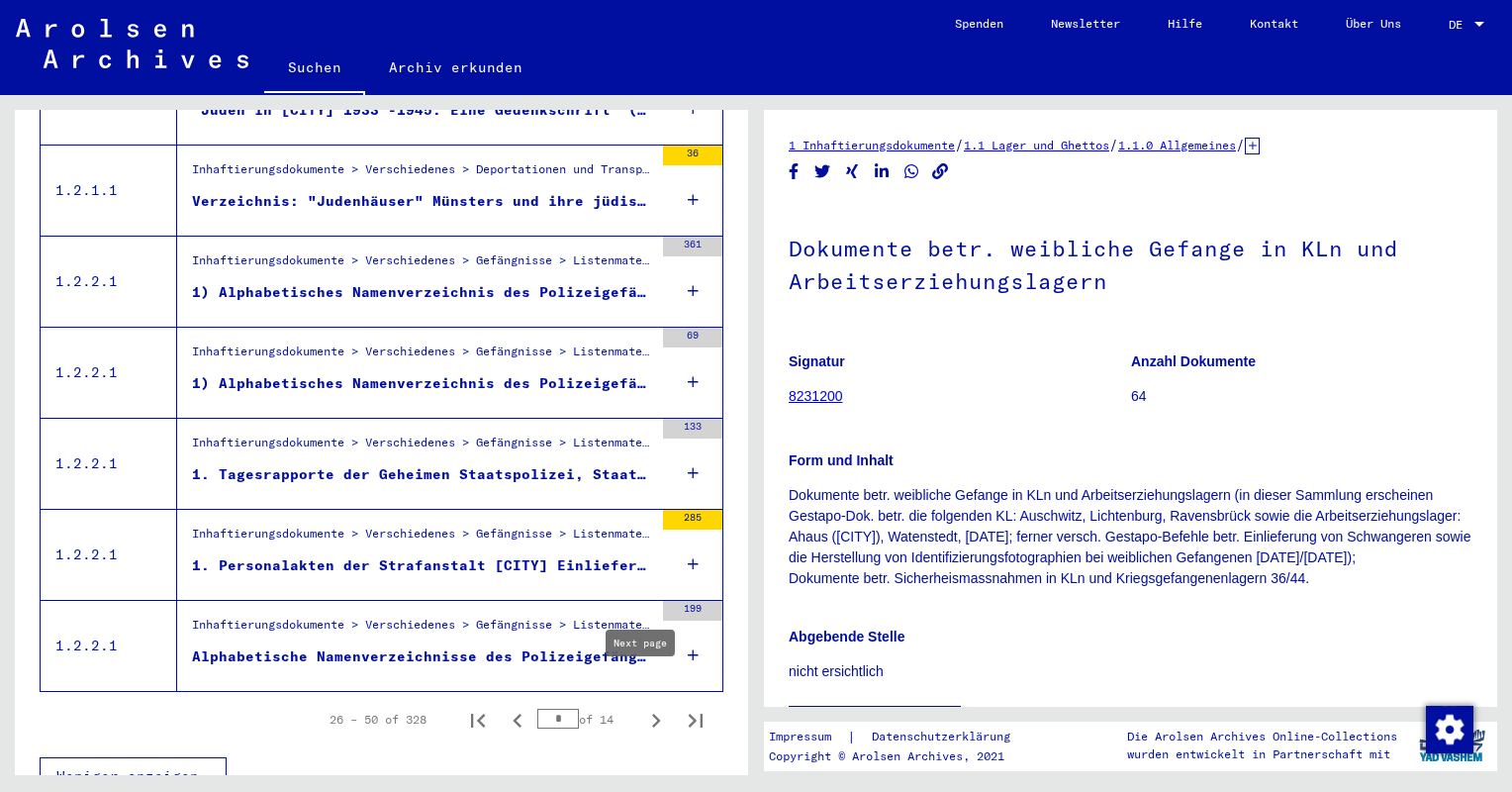 click 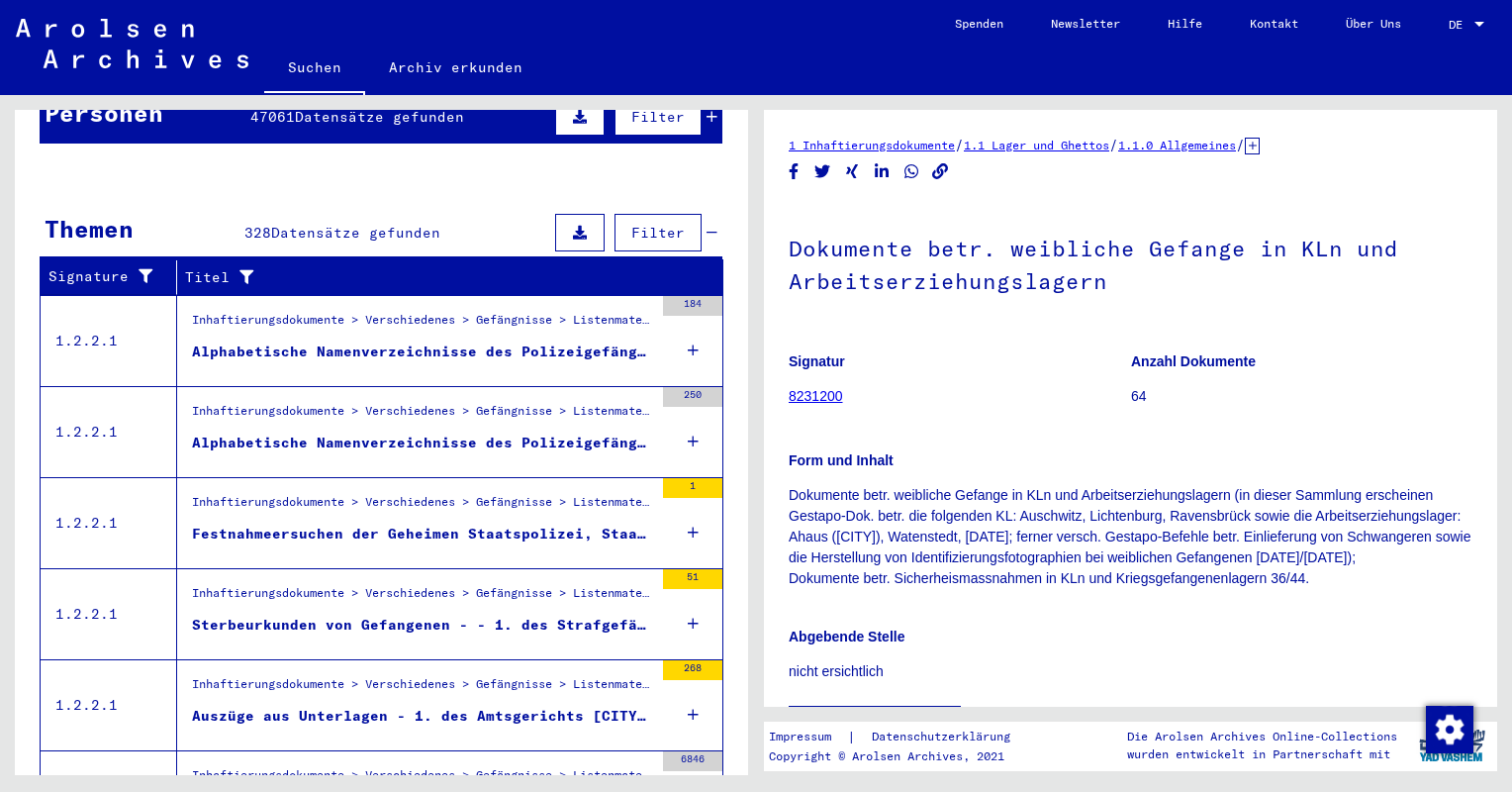 scroll, scrollTop: 0, scrollLeft: 0, axis: both 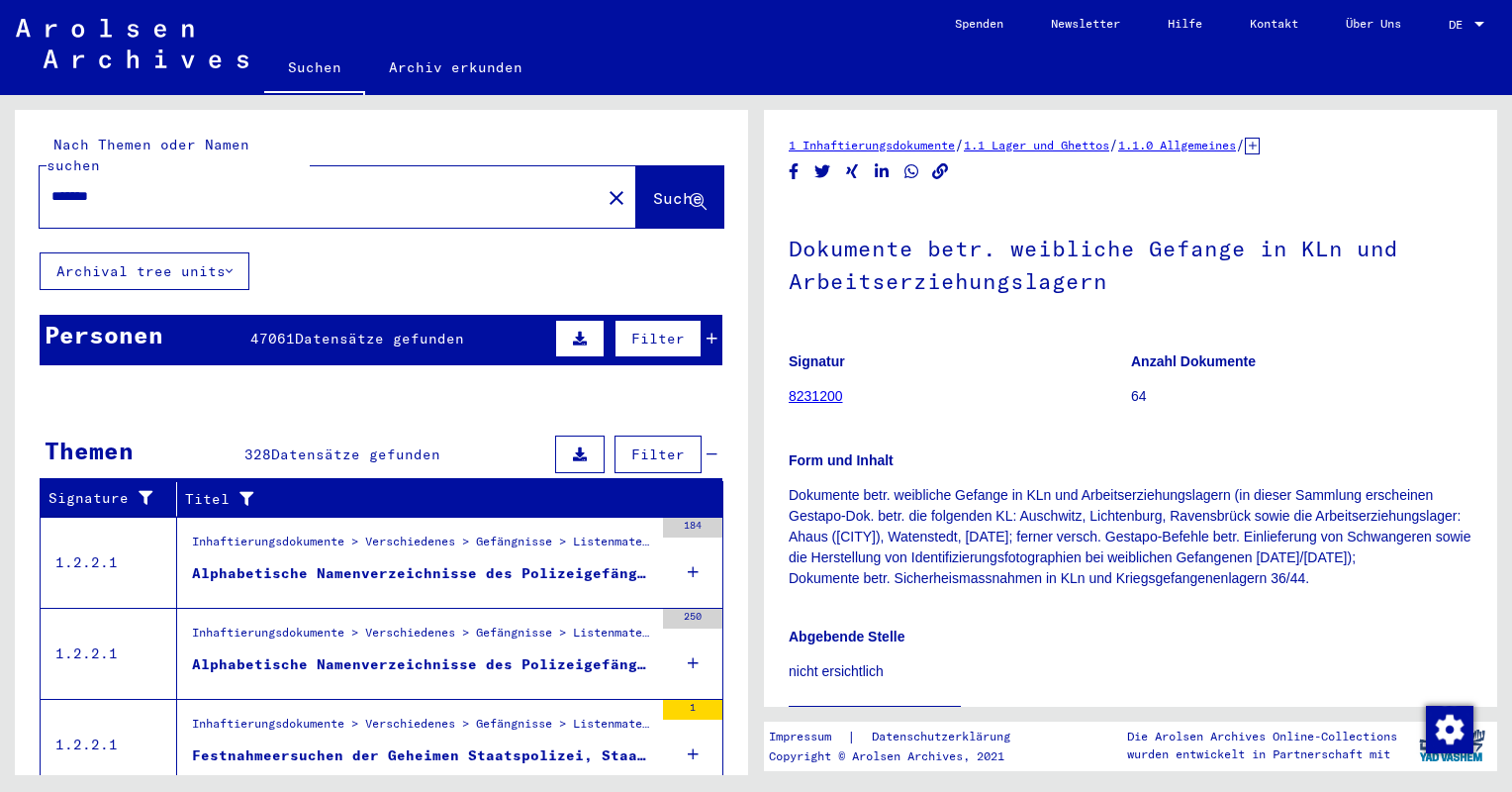 click on "*******" at bounding box center (320, 196) 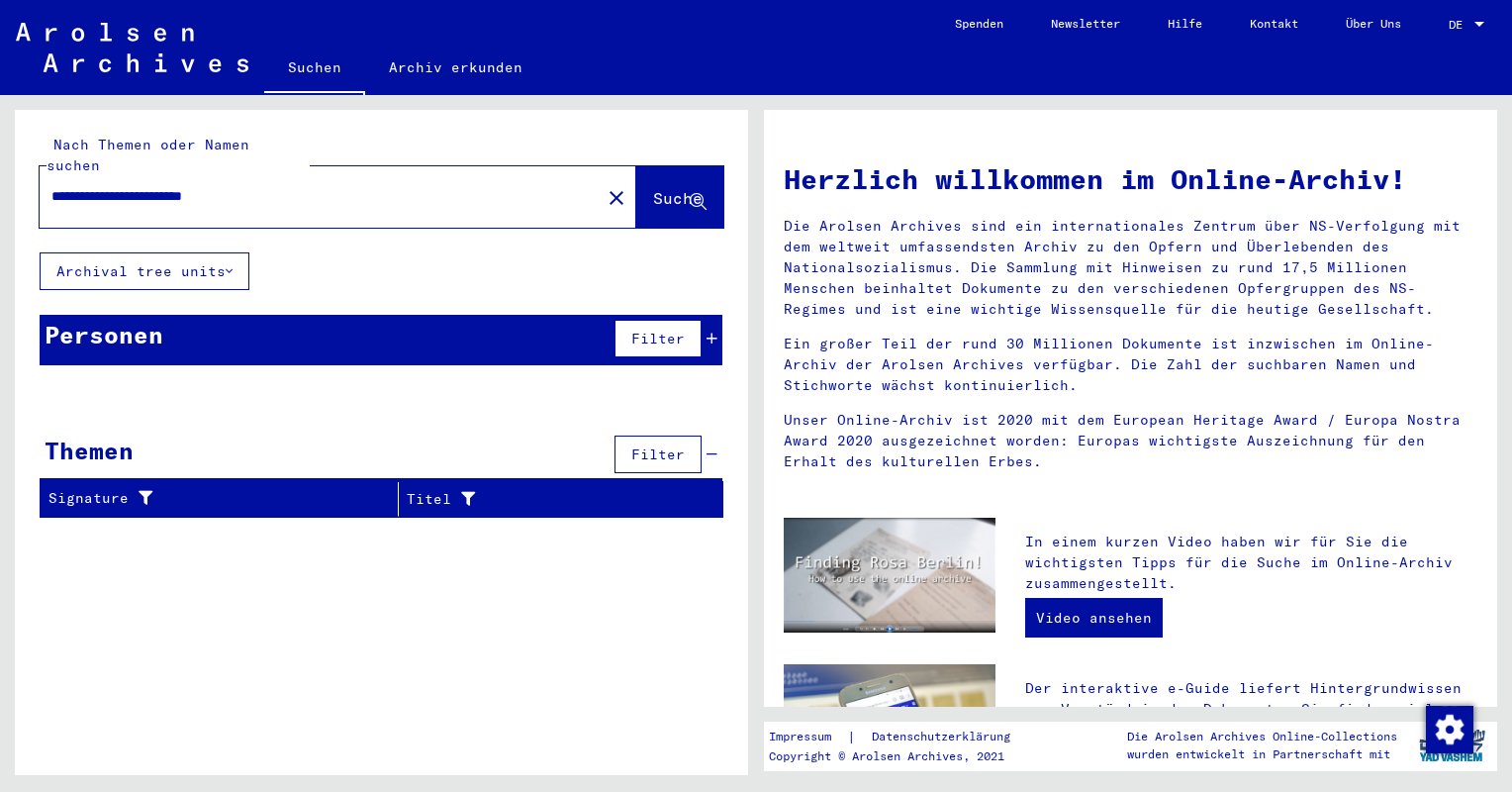 drag, startPoint x: 323, startPoint y: 178, endPoint x: 192, endPoint y: 121, distance: 142.86357 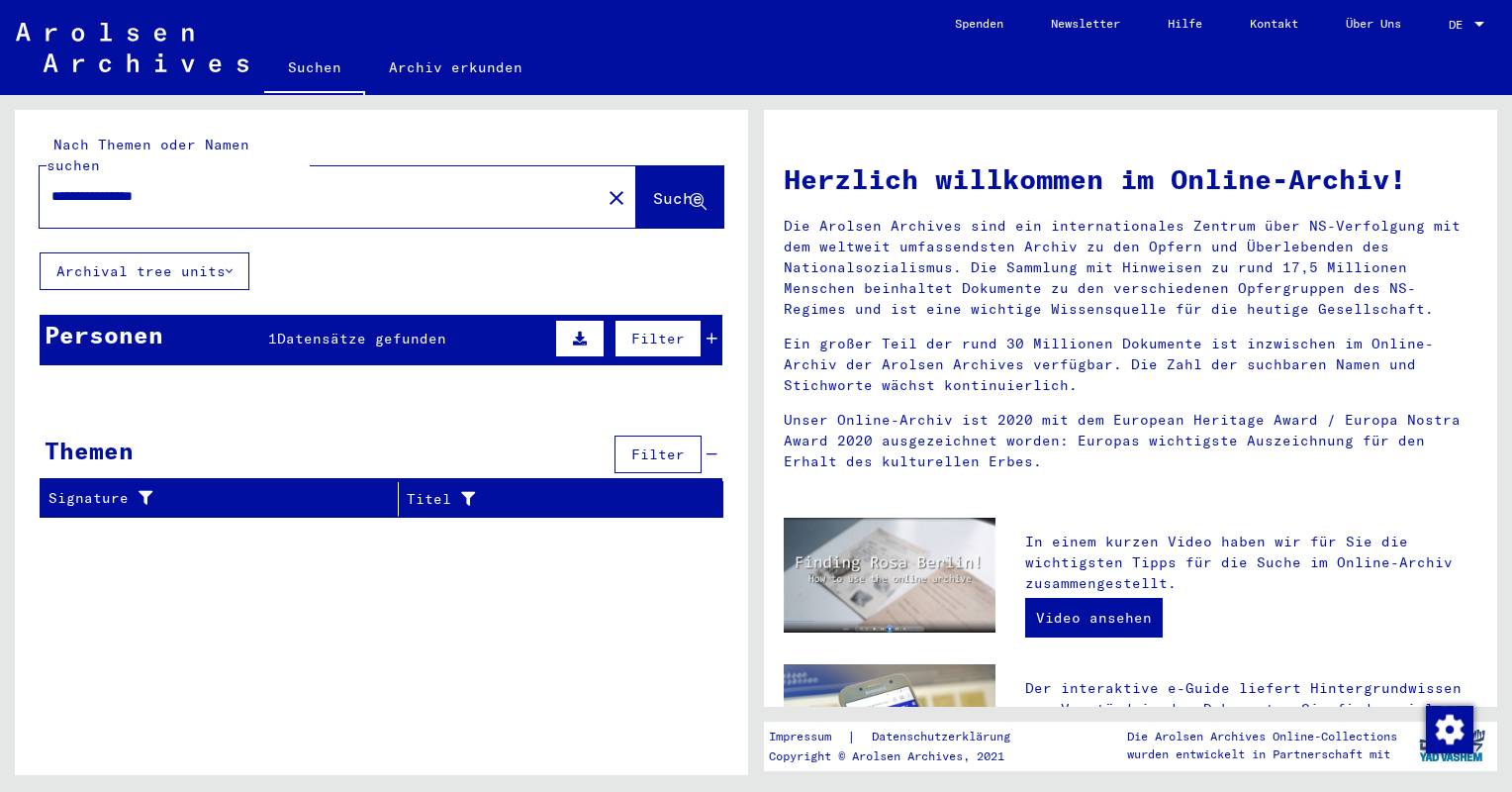 click on "**********" at bounding box center [314, 196] 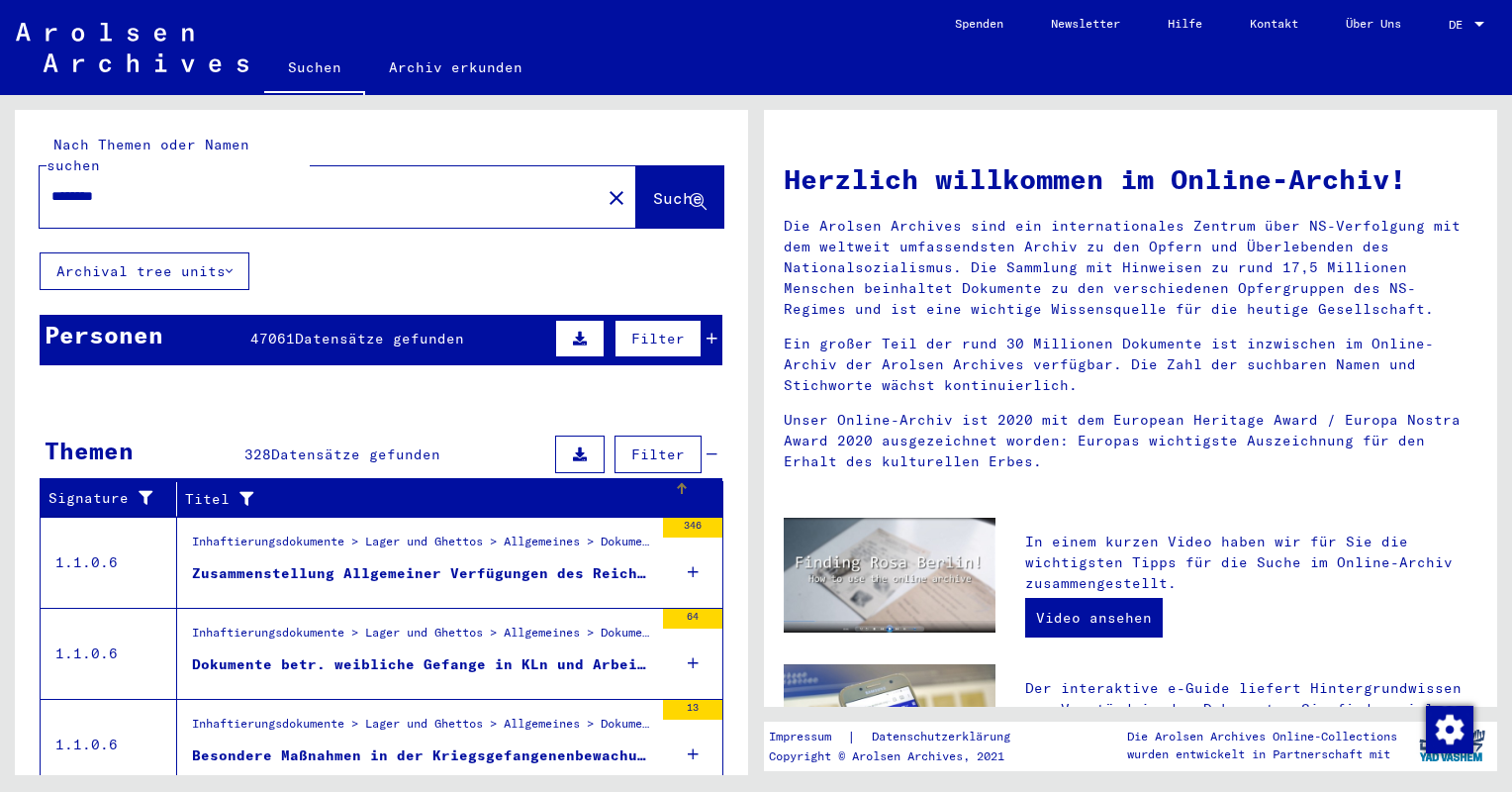 scroll, scrollTop: 198, scrollLeft: 0, axis: vertical 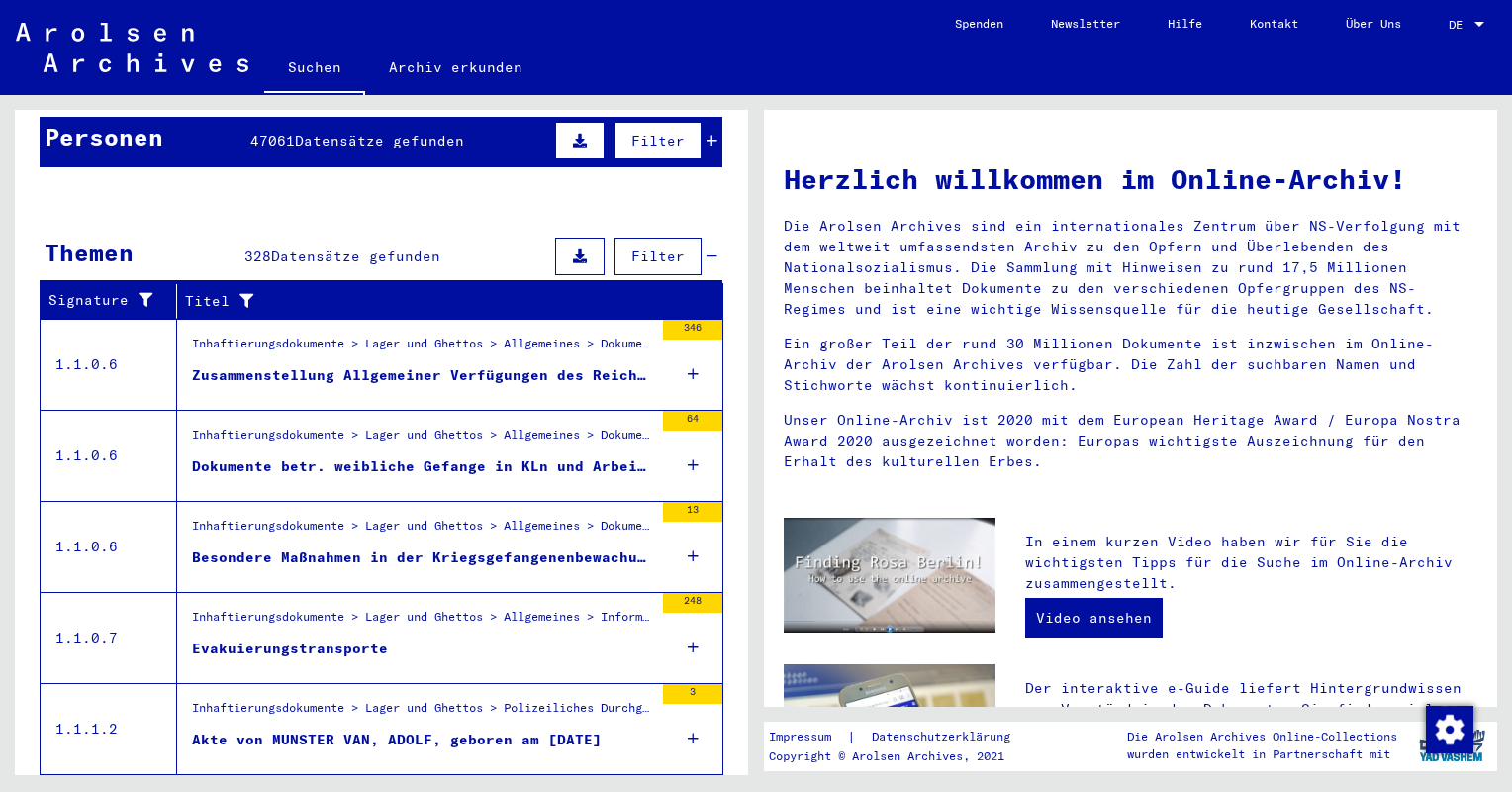 click on "Zusammenstellung Allgemeiner Verfügungen des Reichssicherheitshauptamts      (1933 - 1944)." at bounding box center [423, 380] 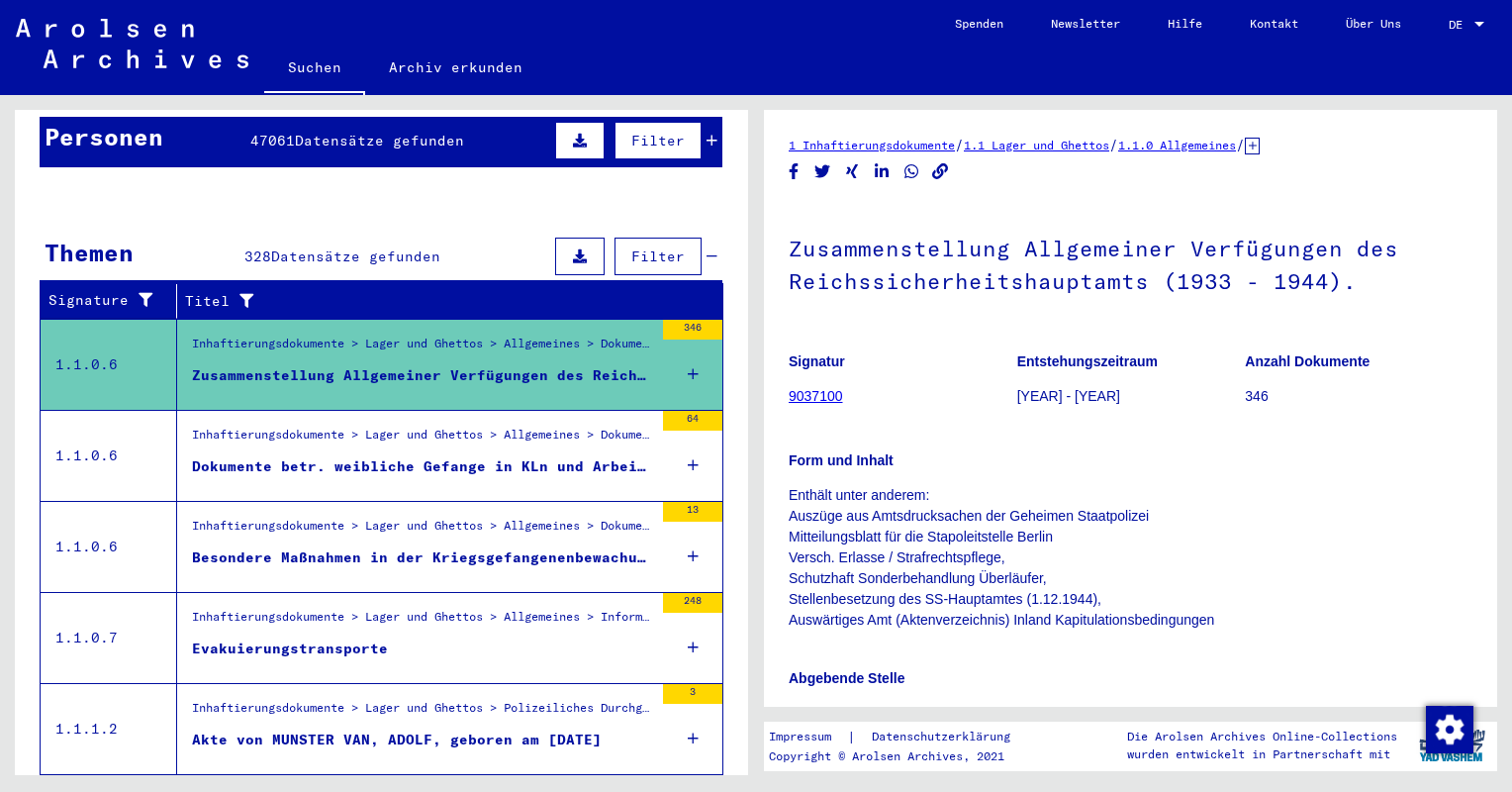 scroll, scrollTop: 0, scrollLeft: 0, axis: both 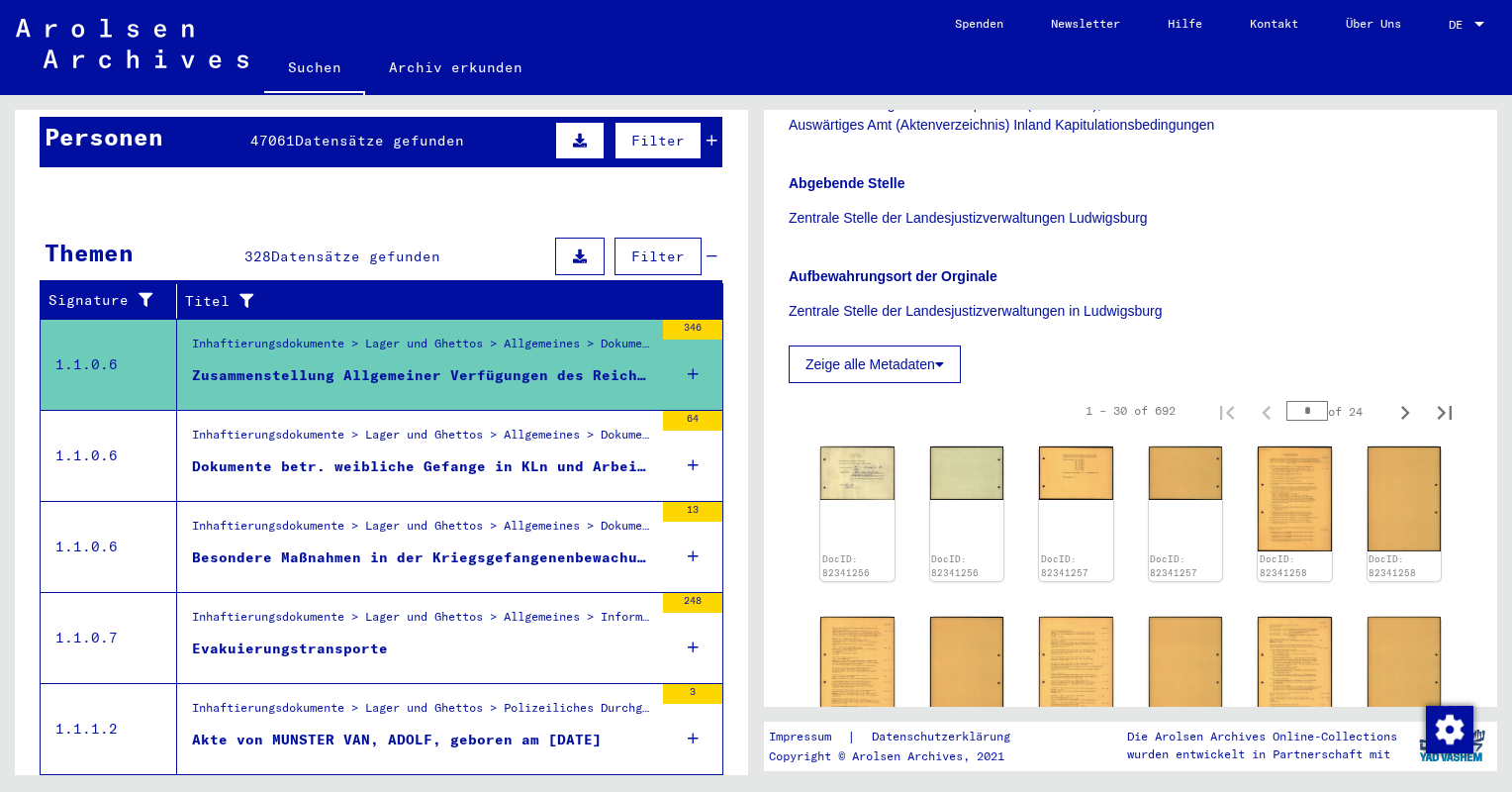 click at bounding box center (315, 446) 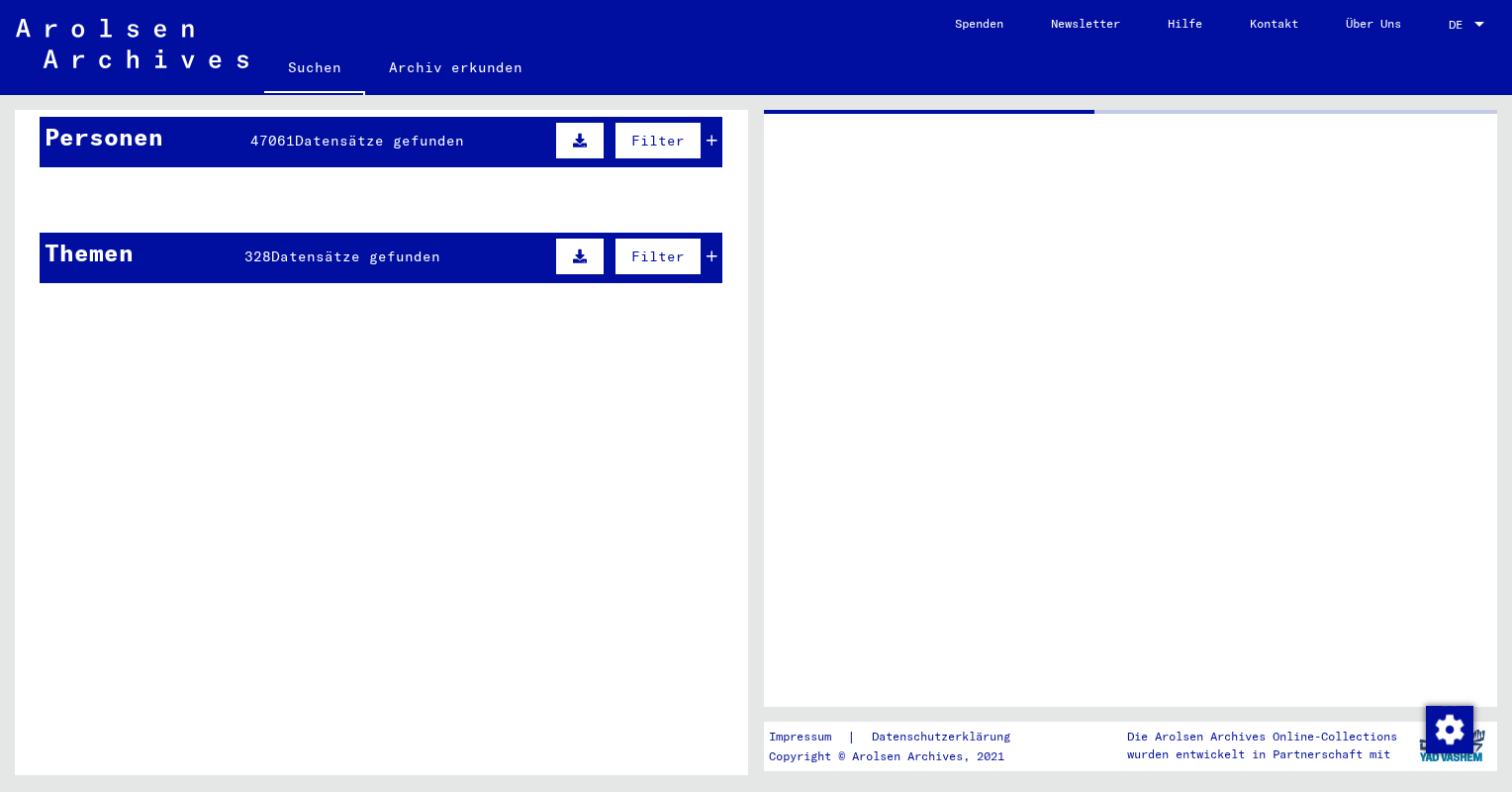 scroll, scrollTop: 0, scrollLeft: 0, axis: both 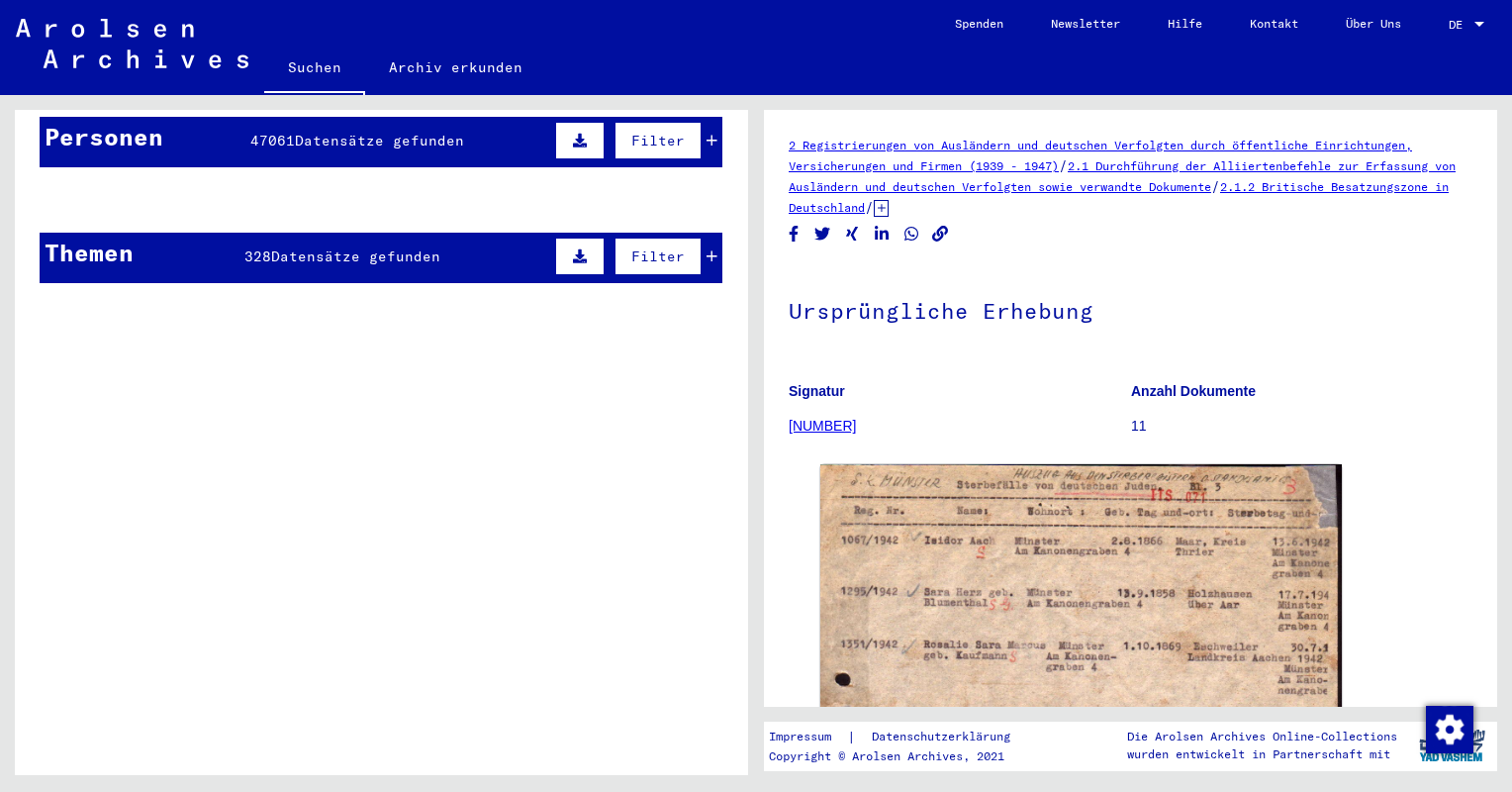 click at bounding box center [315, 297] 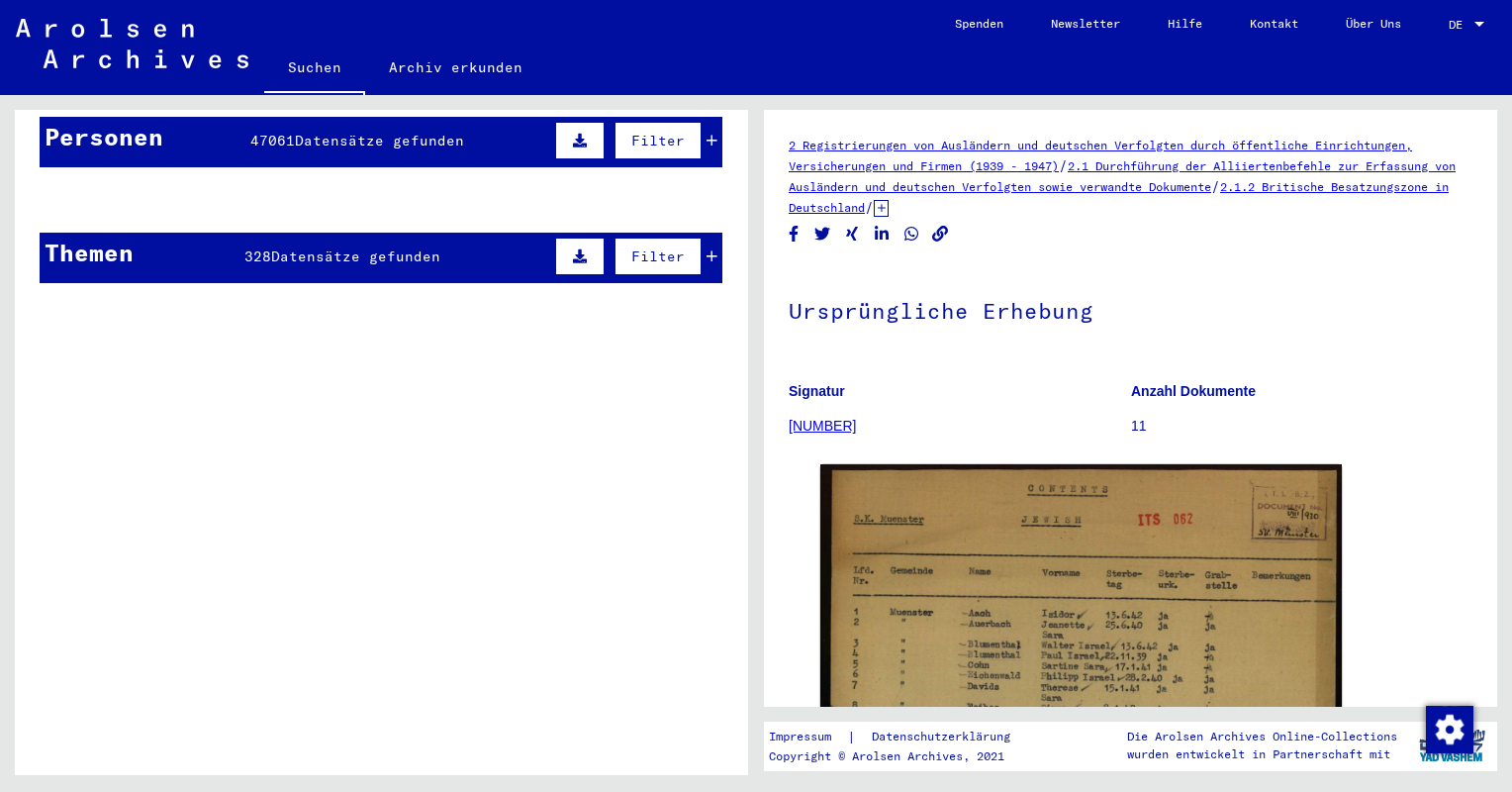 scroll, scrollTop: 0, scrollLeft: 0, axis: both 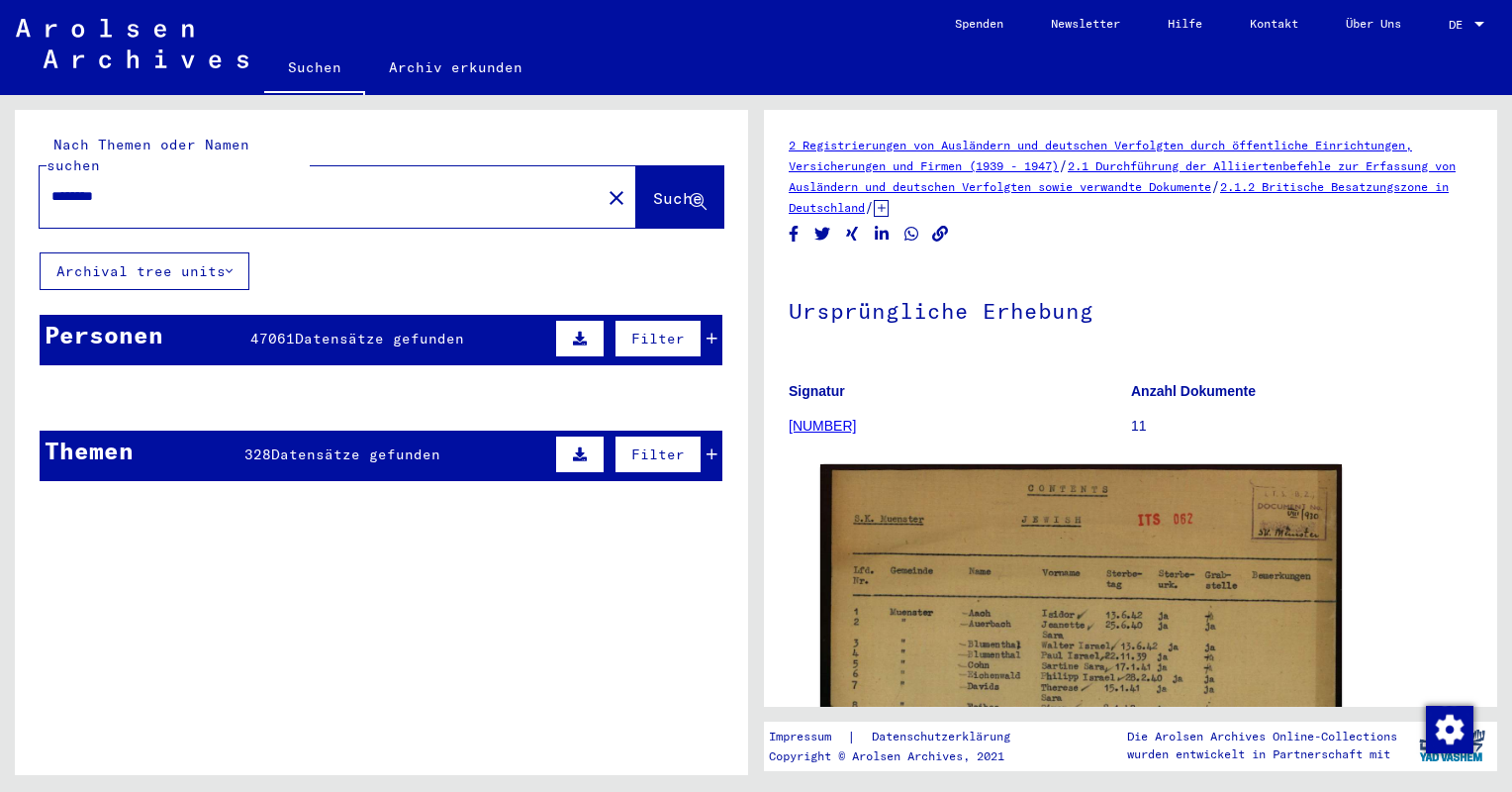 click on "*******" 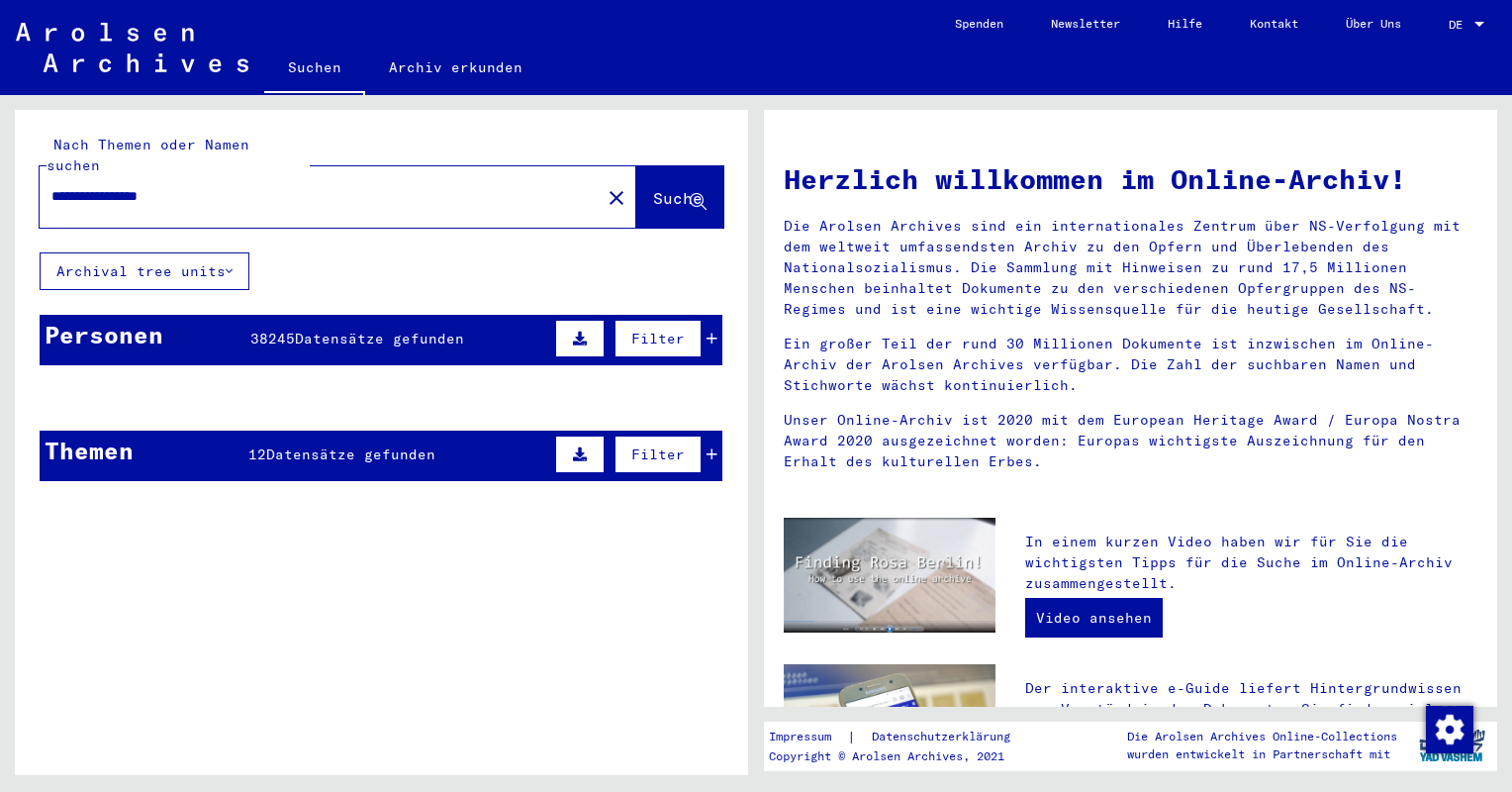 click on "Titel" at bounding box center [449, 499] 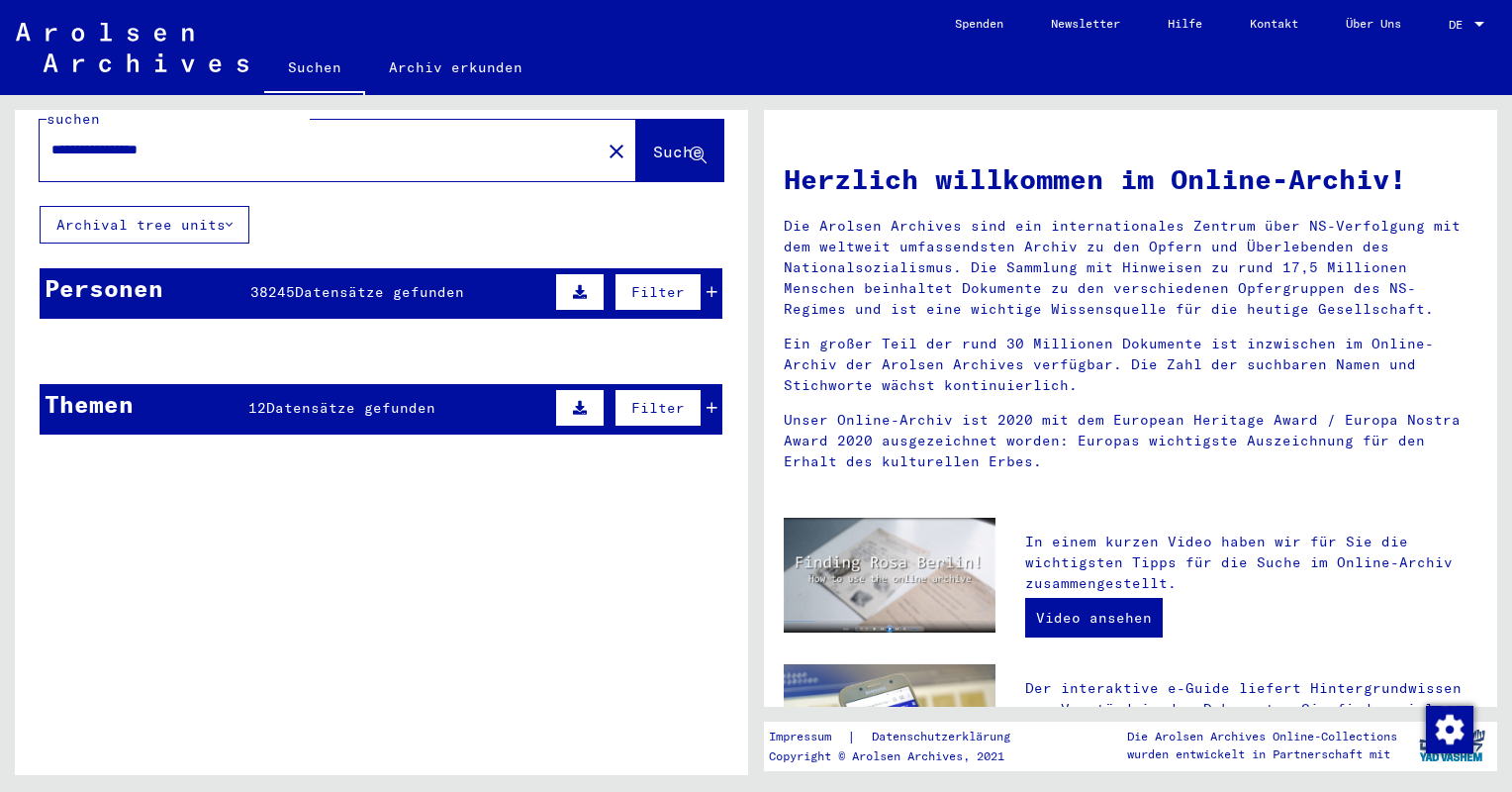 scroll, scrollTop: 0, scrollLeft: 0, axis: both 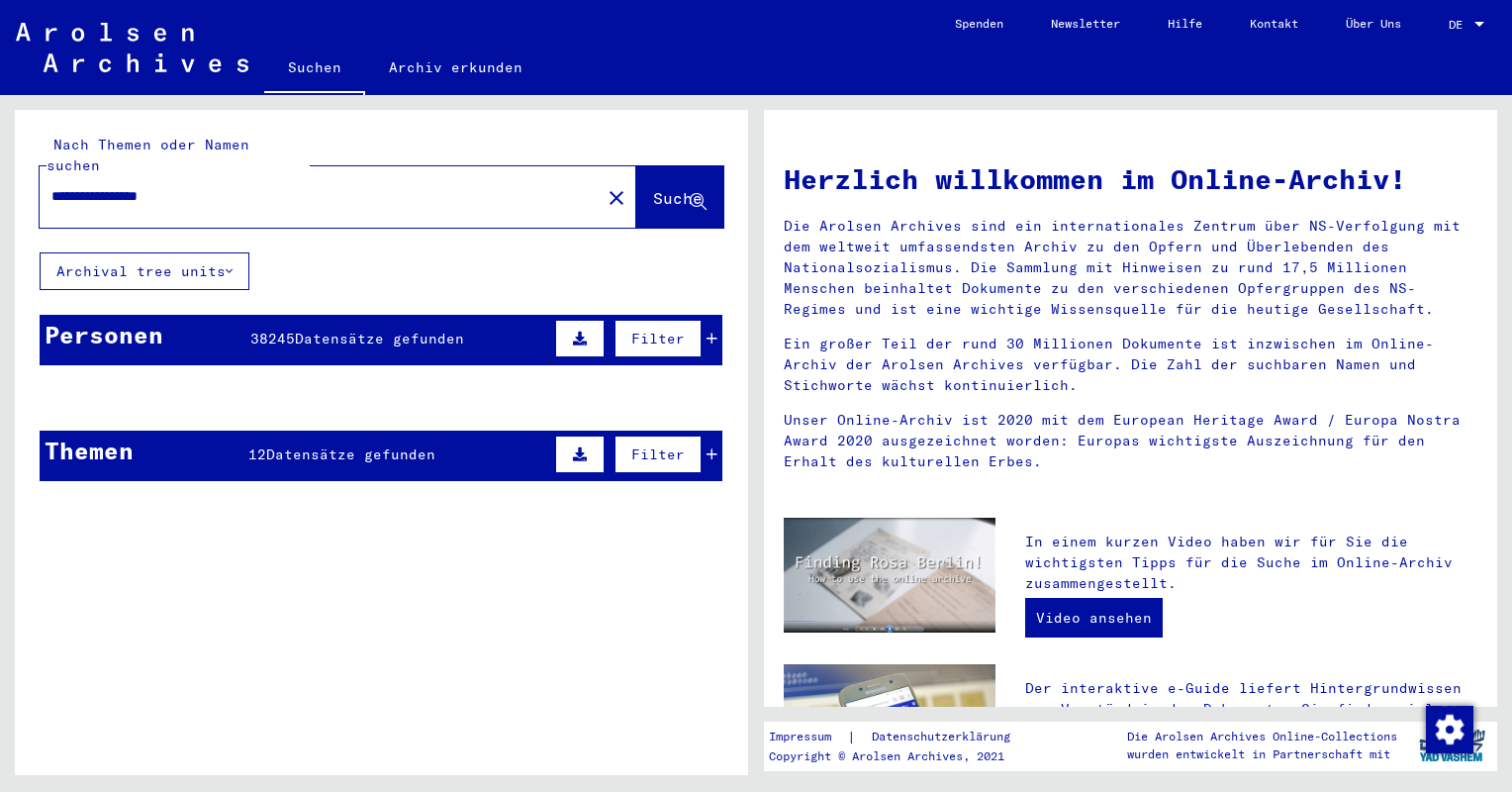 click on "**********" at bounding box center (314, 196) 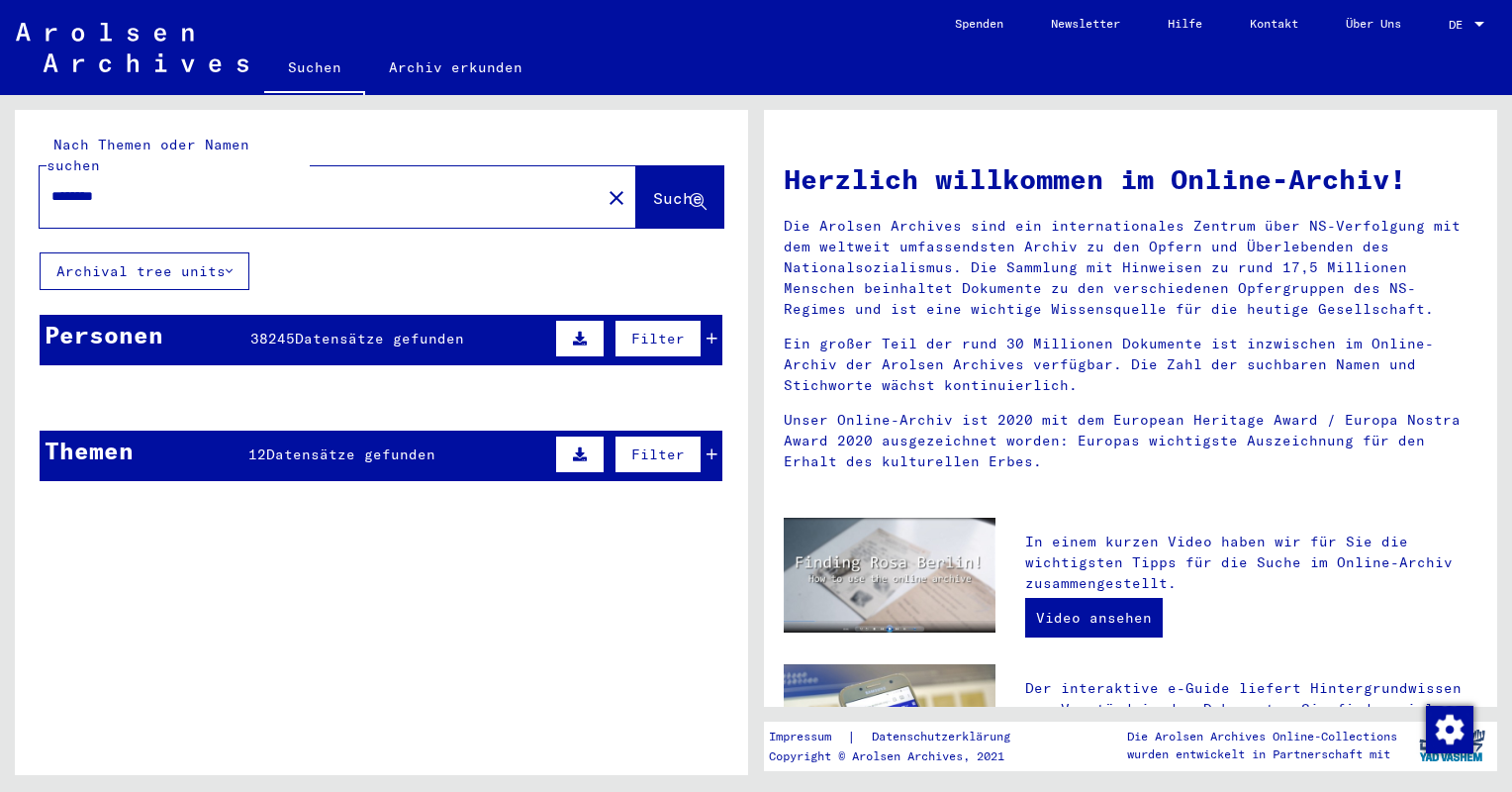 type on "*******" 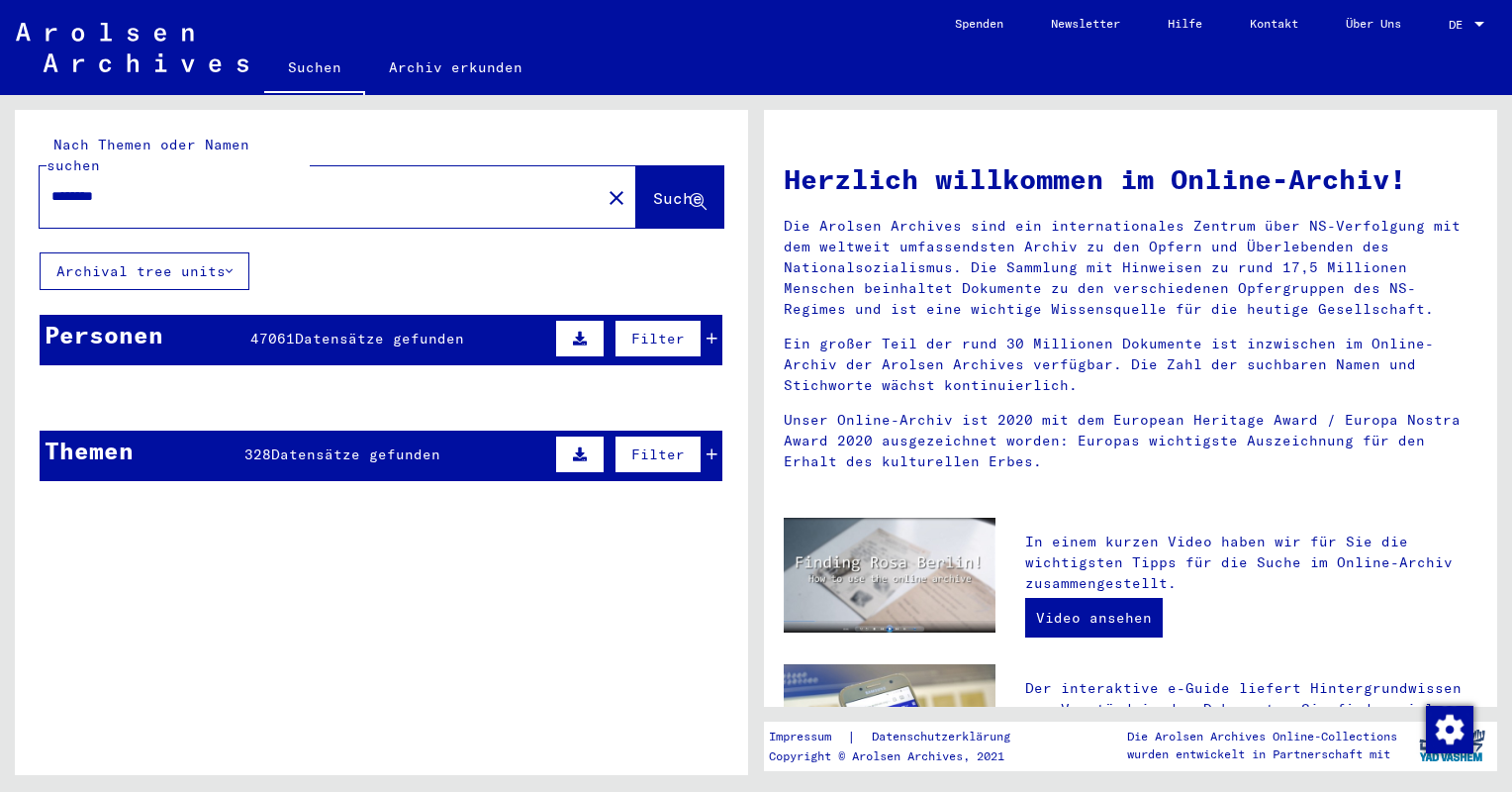 click at bounding box center [580, 454] 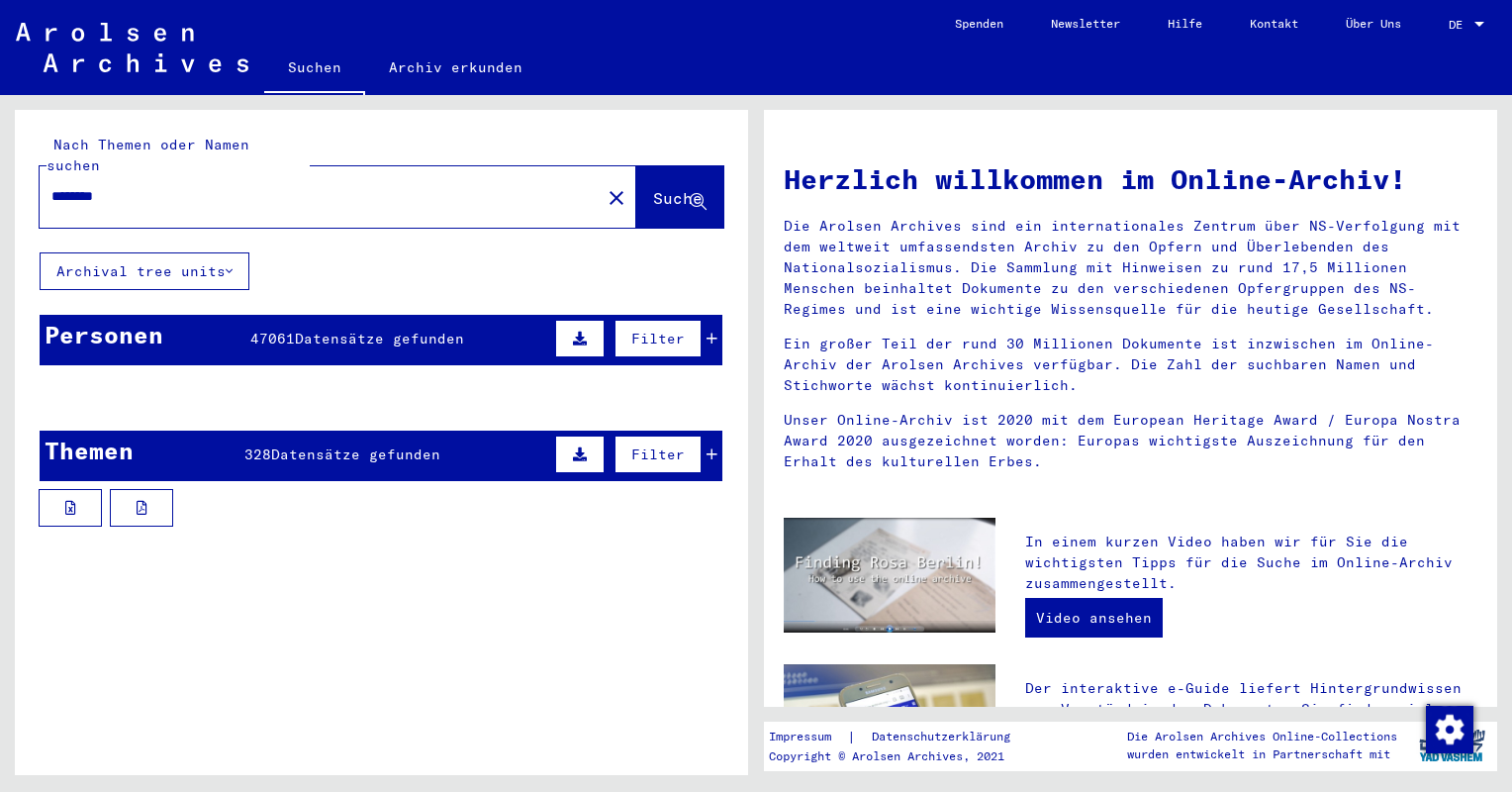click at bounding box center (580, 454) 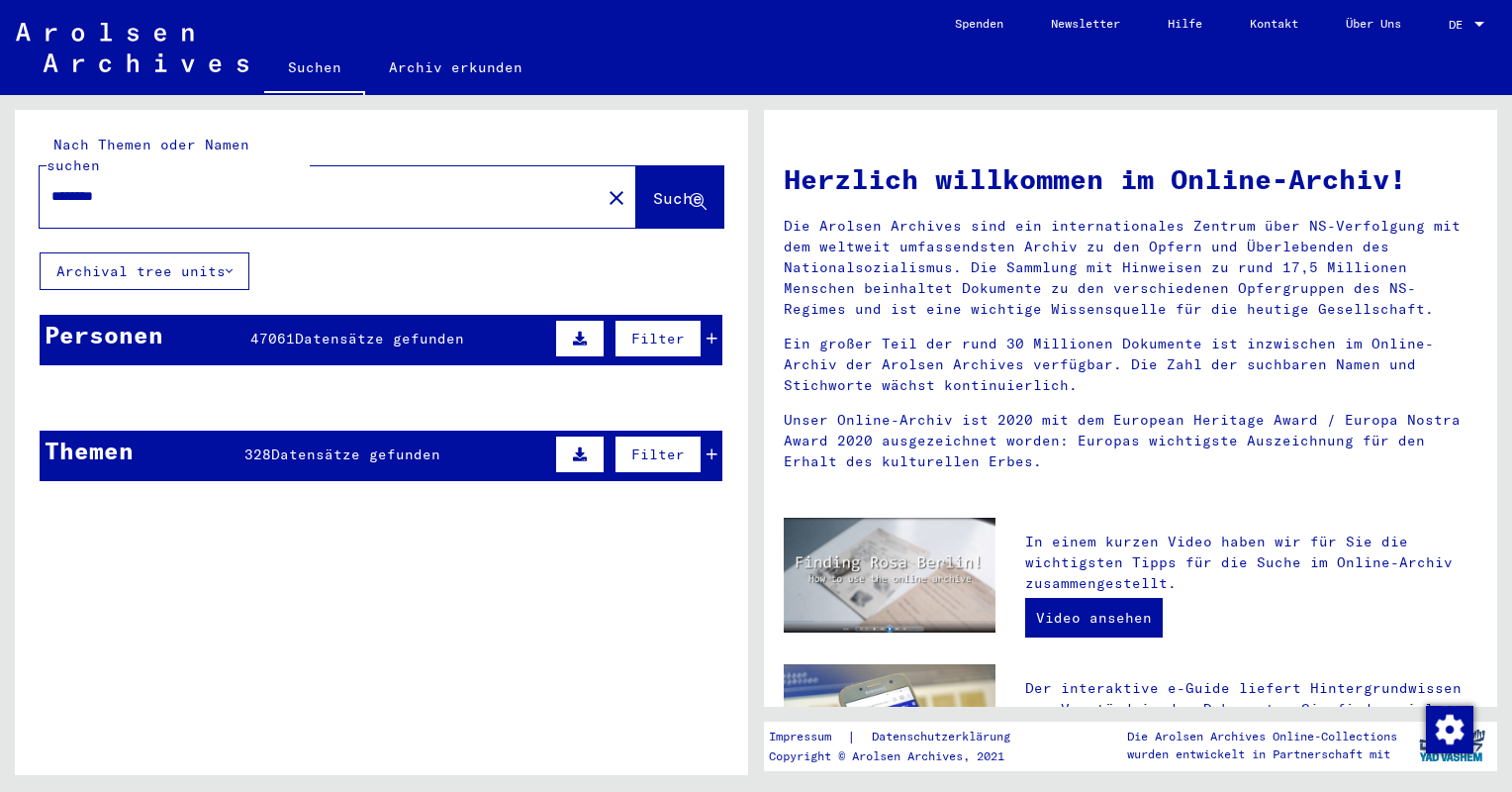 click at bounding box center [315, 494] 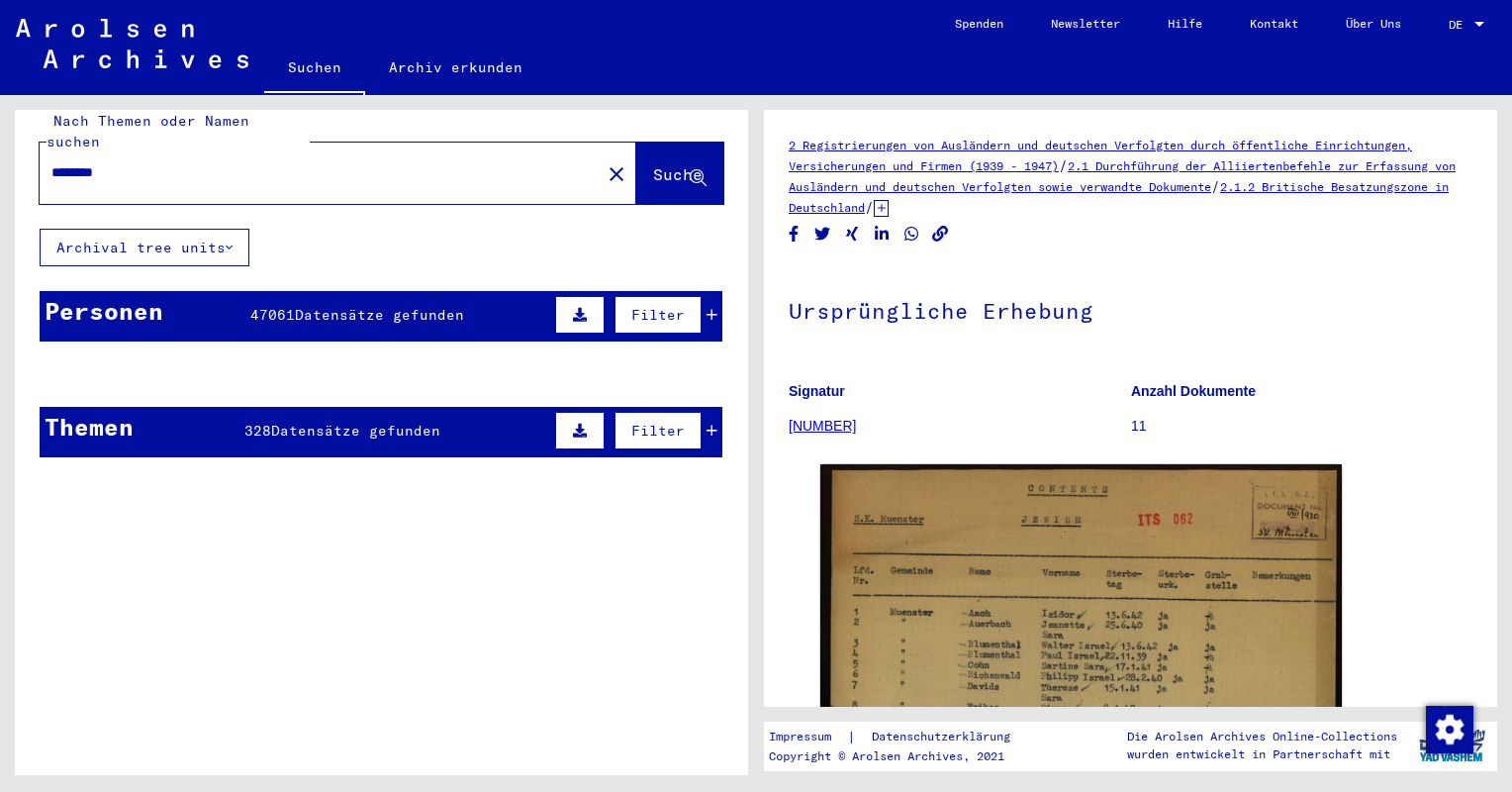 scroll, scrollTop: 0, scrollLeft: 0, axis: both 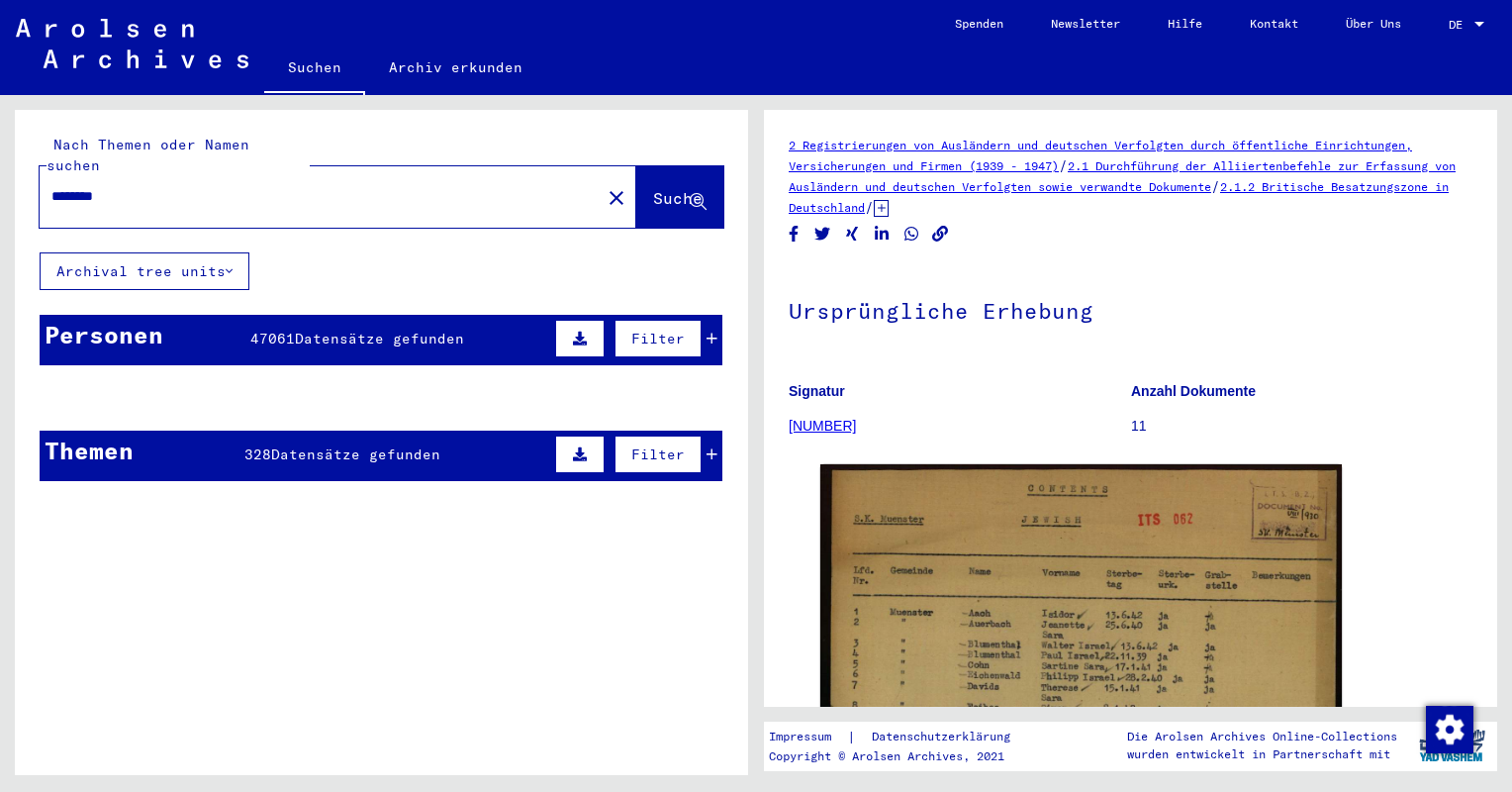 click 